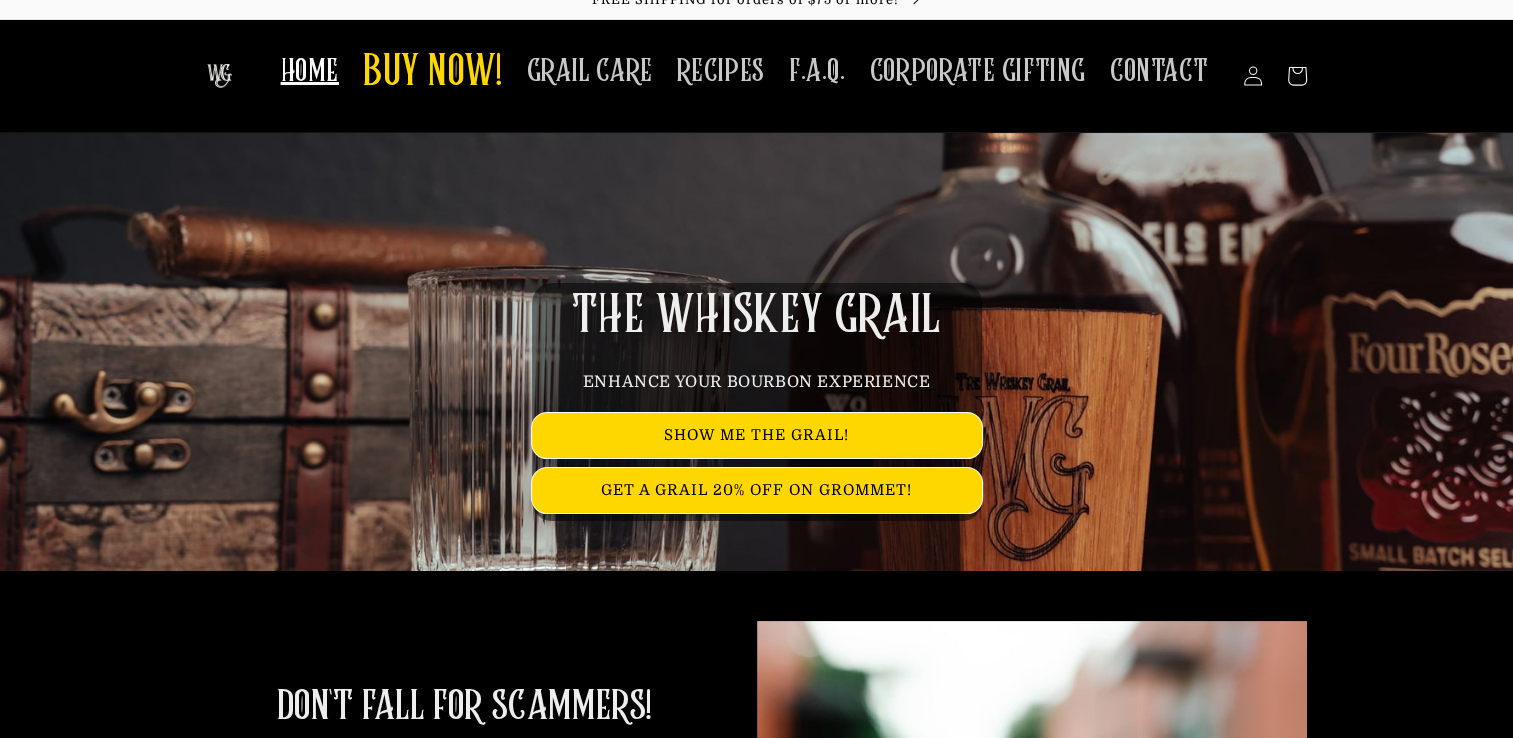 scroll, scrollTop: 0, scrollLeft: 0, axis: both 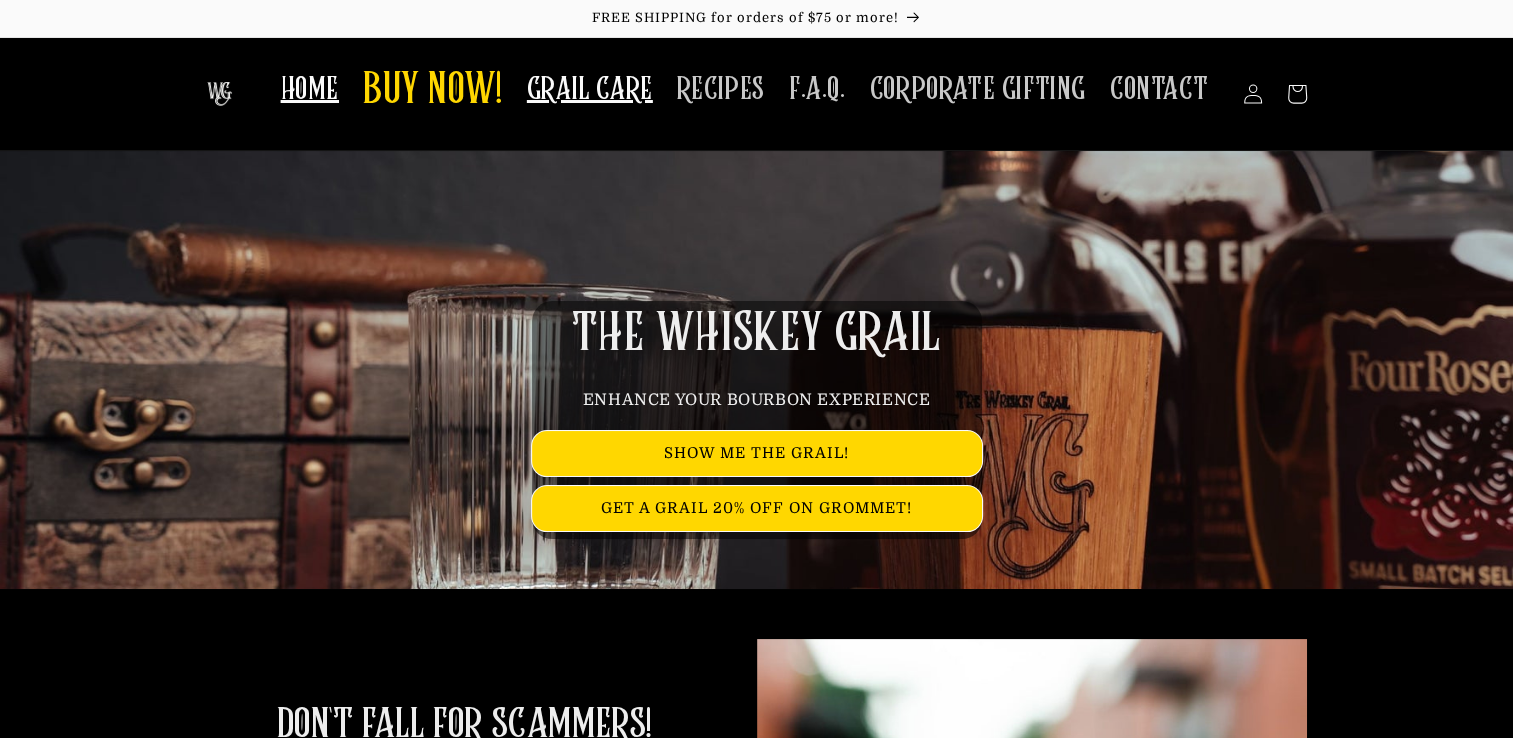 click on "GRAIL CARE" at bounding box center (590, 89) 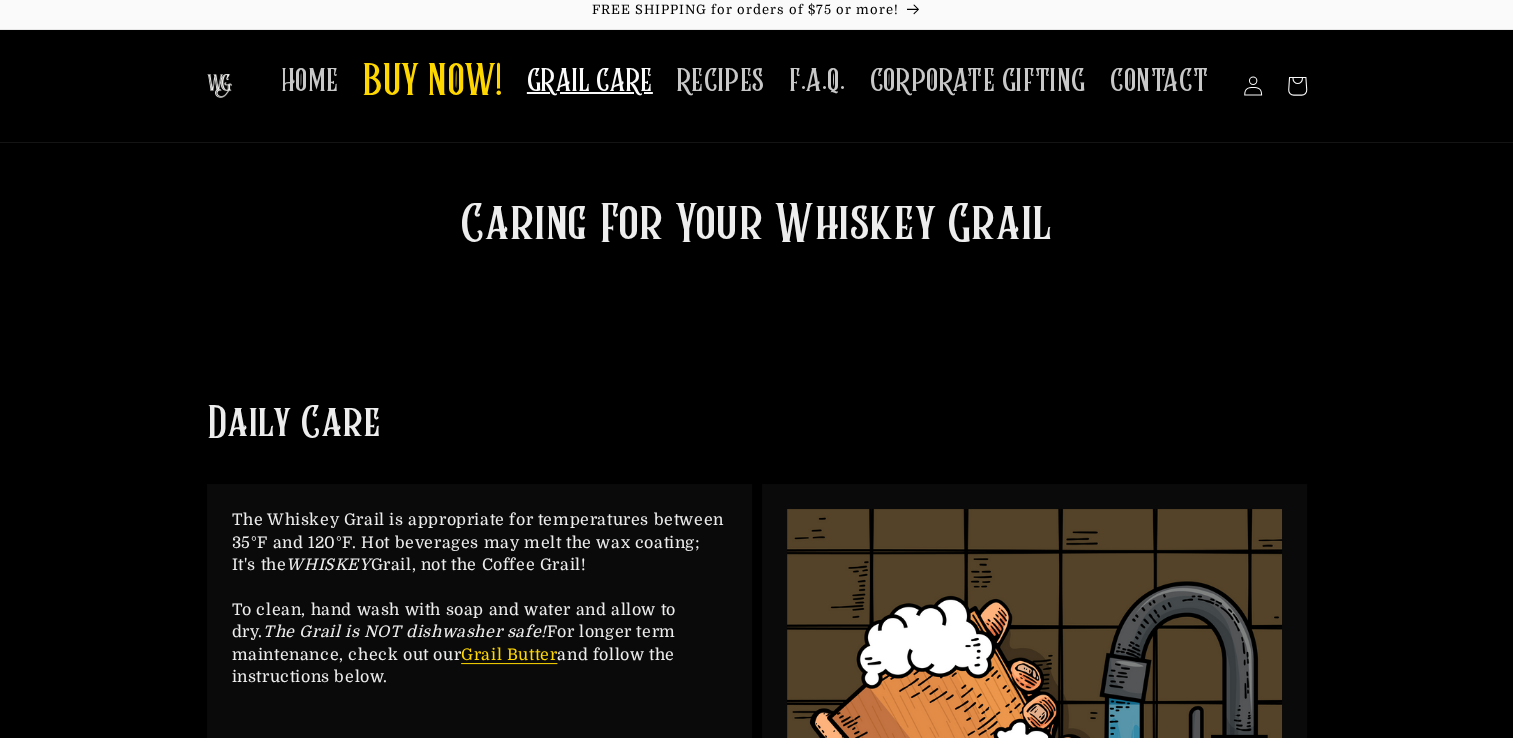 scroll, scrollTop: 0, scrollLeft: 0, axis: both 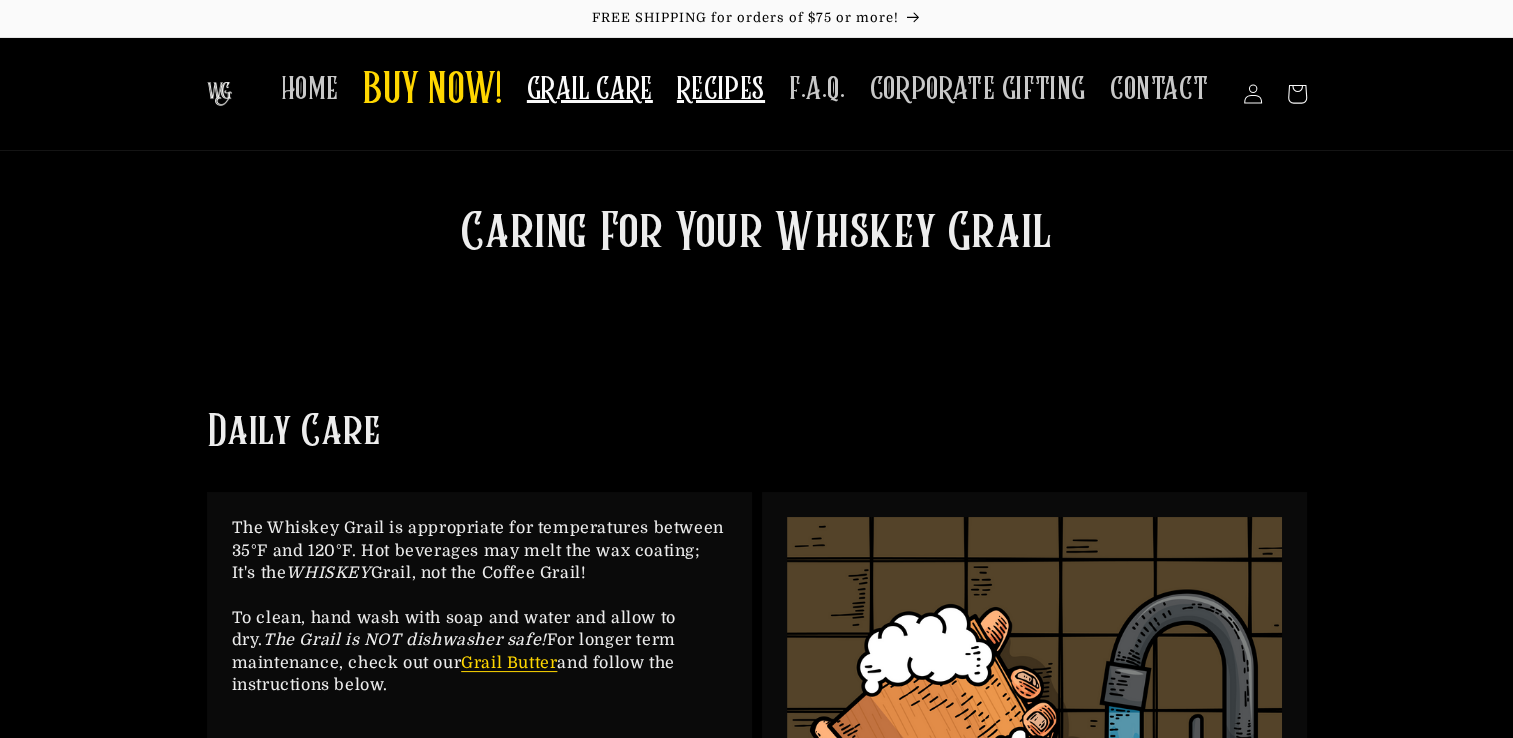 click on "RECIPES" at bounding box center (721, 89) 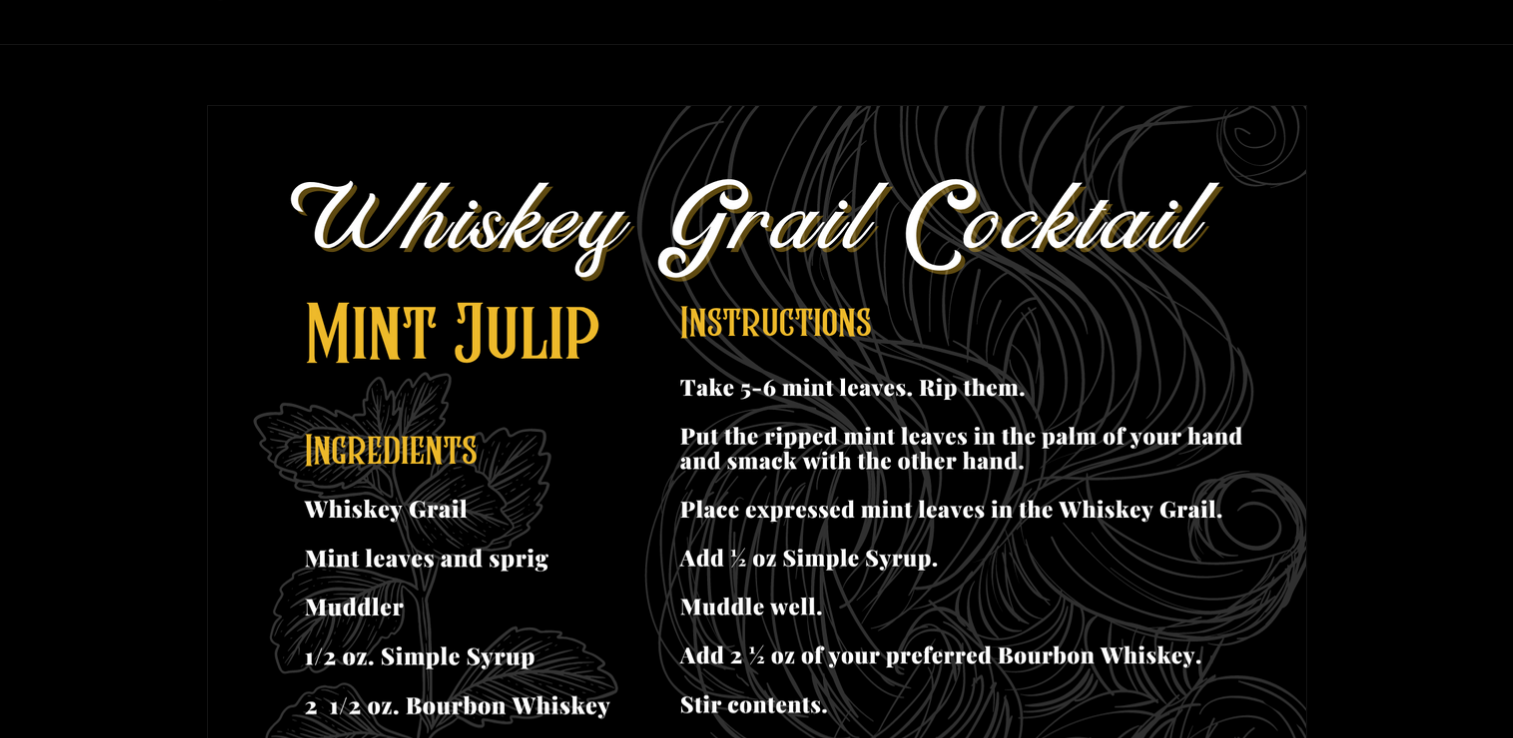 scroll, scrollTop: 0, scrollLeft: 0, axis: both 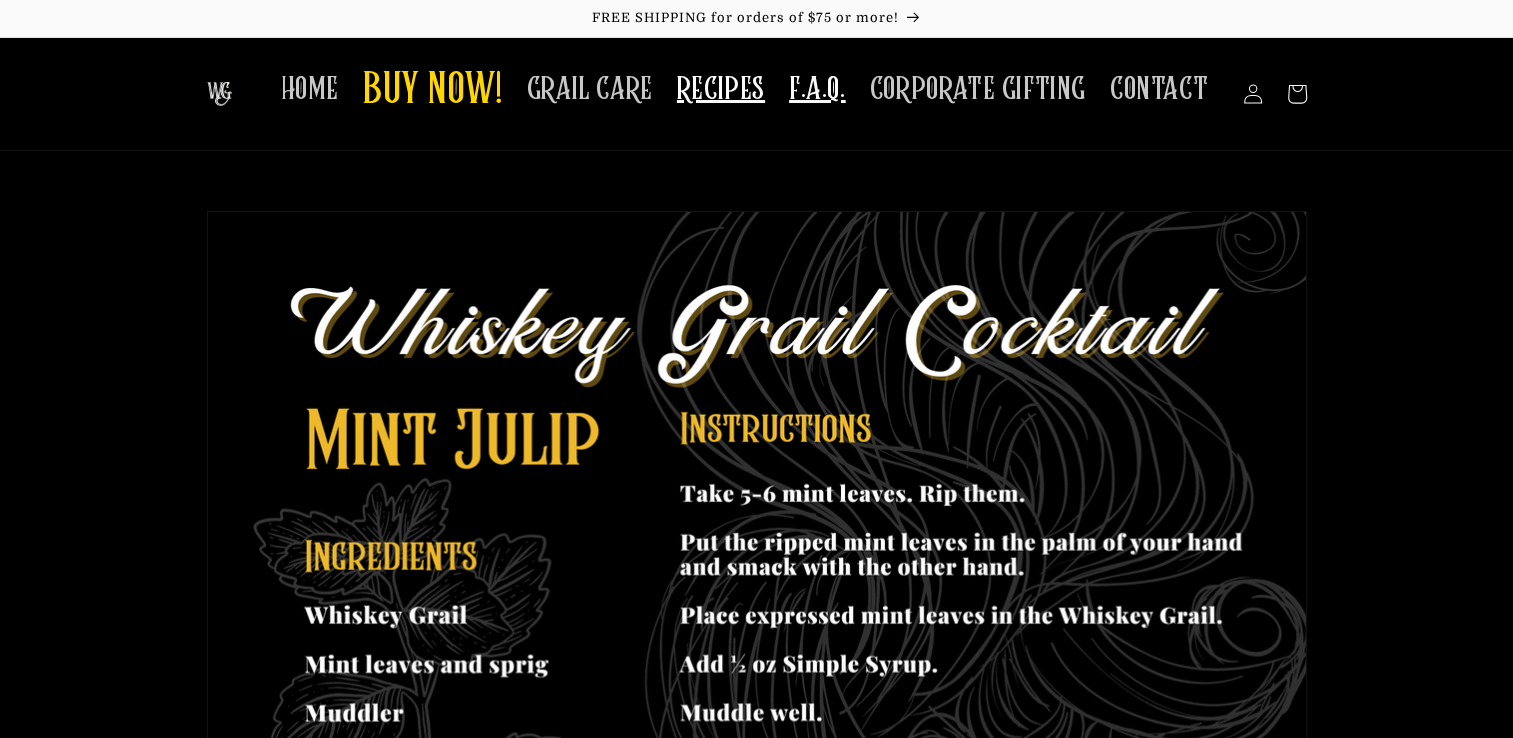 click on "F.A.Q." at bounding box center [817, 89] 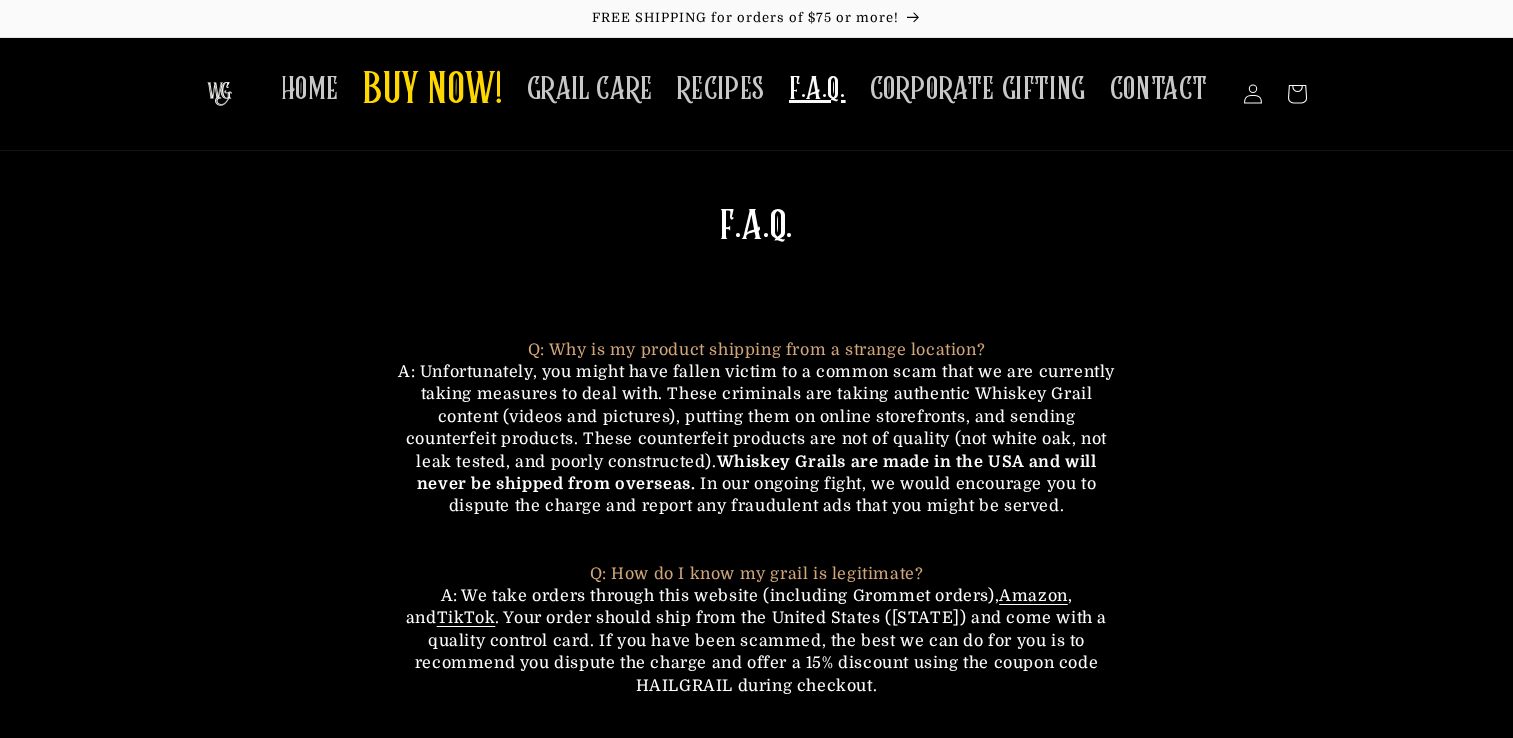 scroll, scrollTop: 0, scrollLeft: 0, axis: both 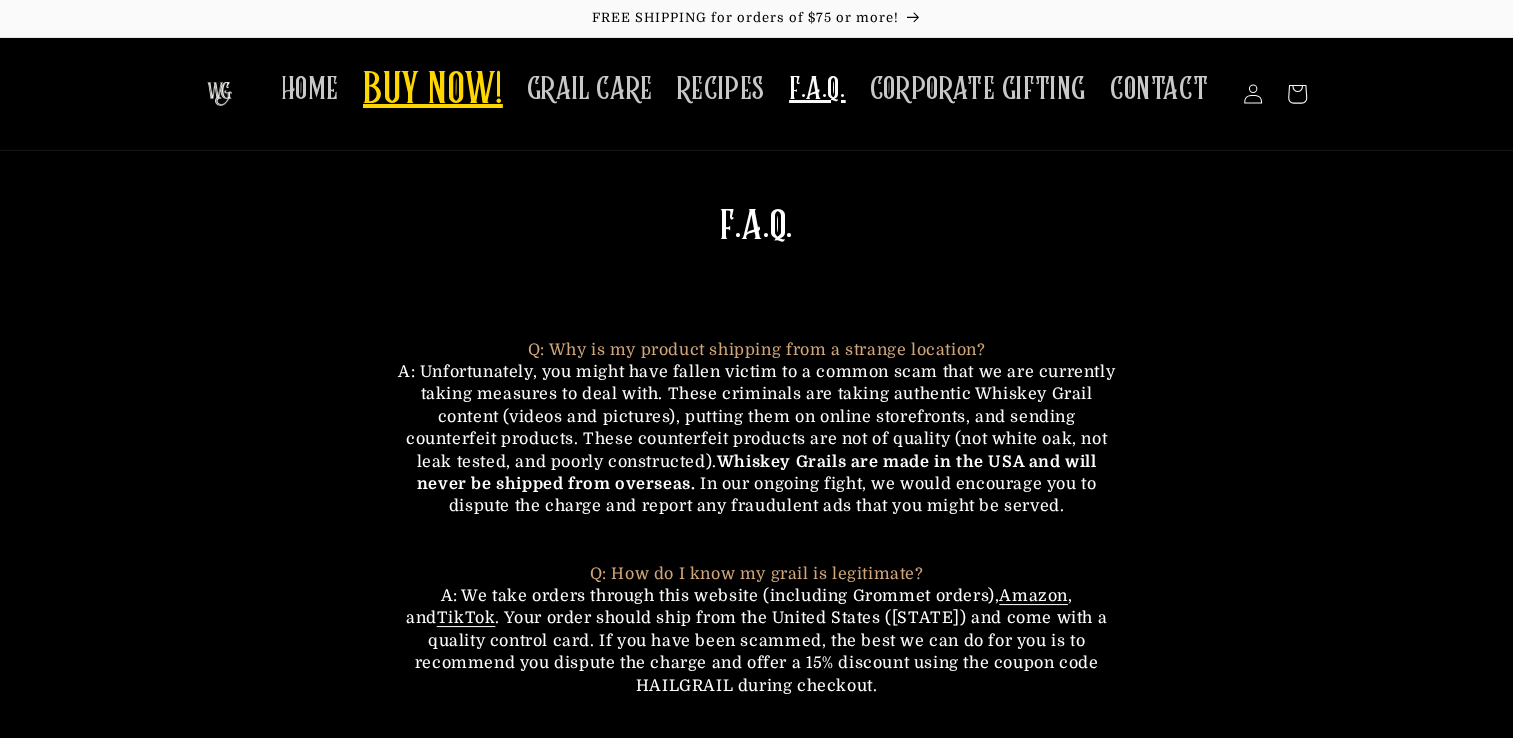 click on "BUY NOW!" at bounding box center [433, 91] 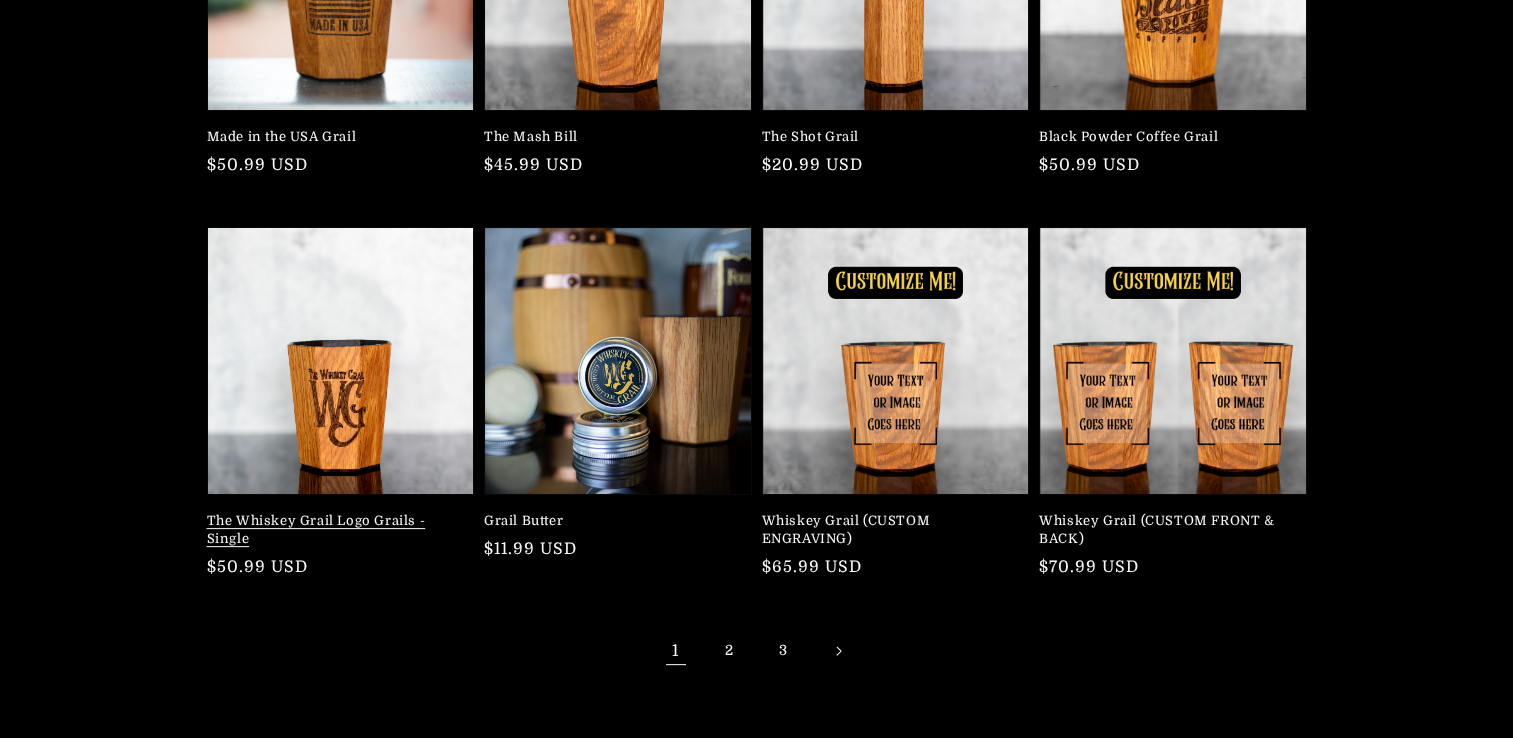 scroll, scrollTop: 400, scrollLeft: 0, axis: vertical 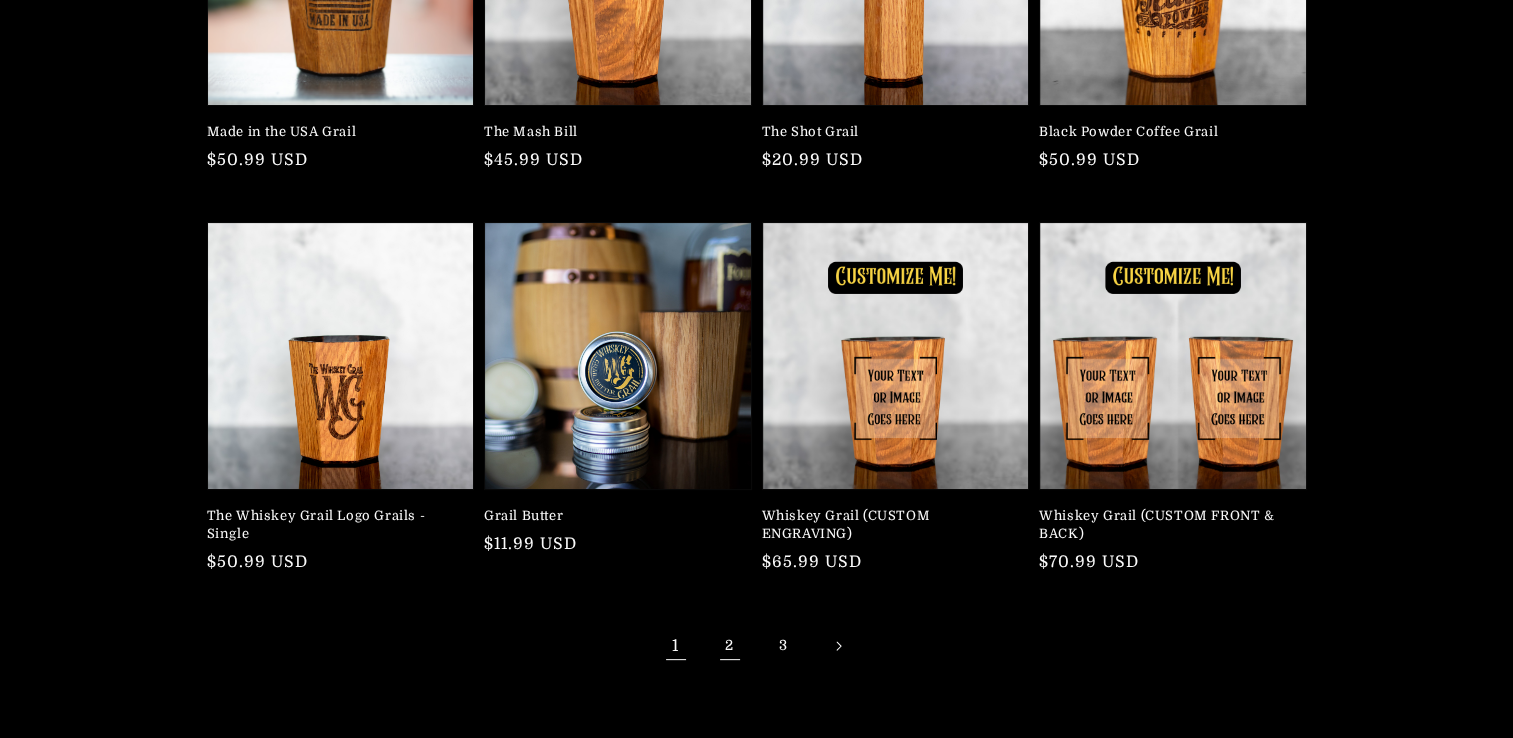 click on "2" at bounding box center [730, 646] 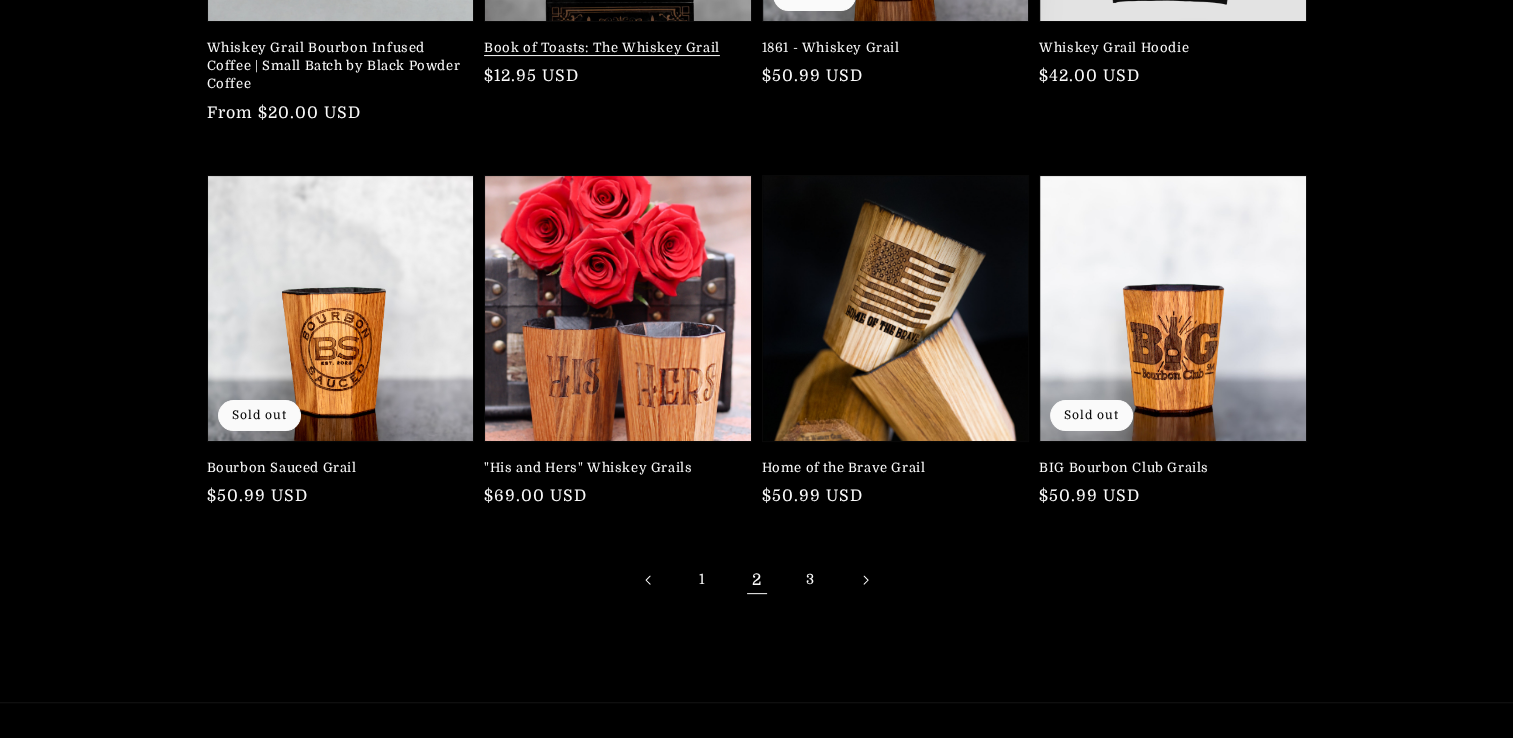scroll, scrollTop: 500, scrollLeft: 0, axis: vertical 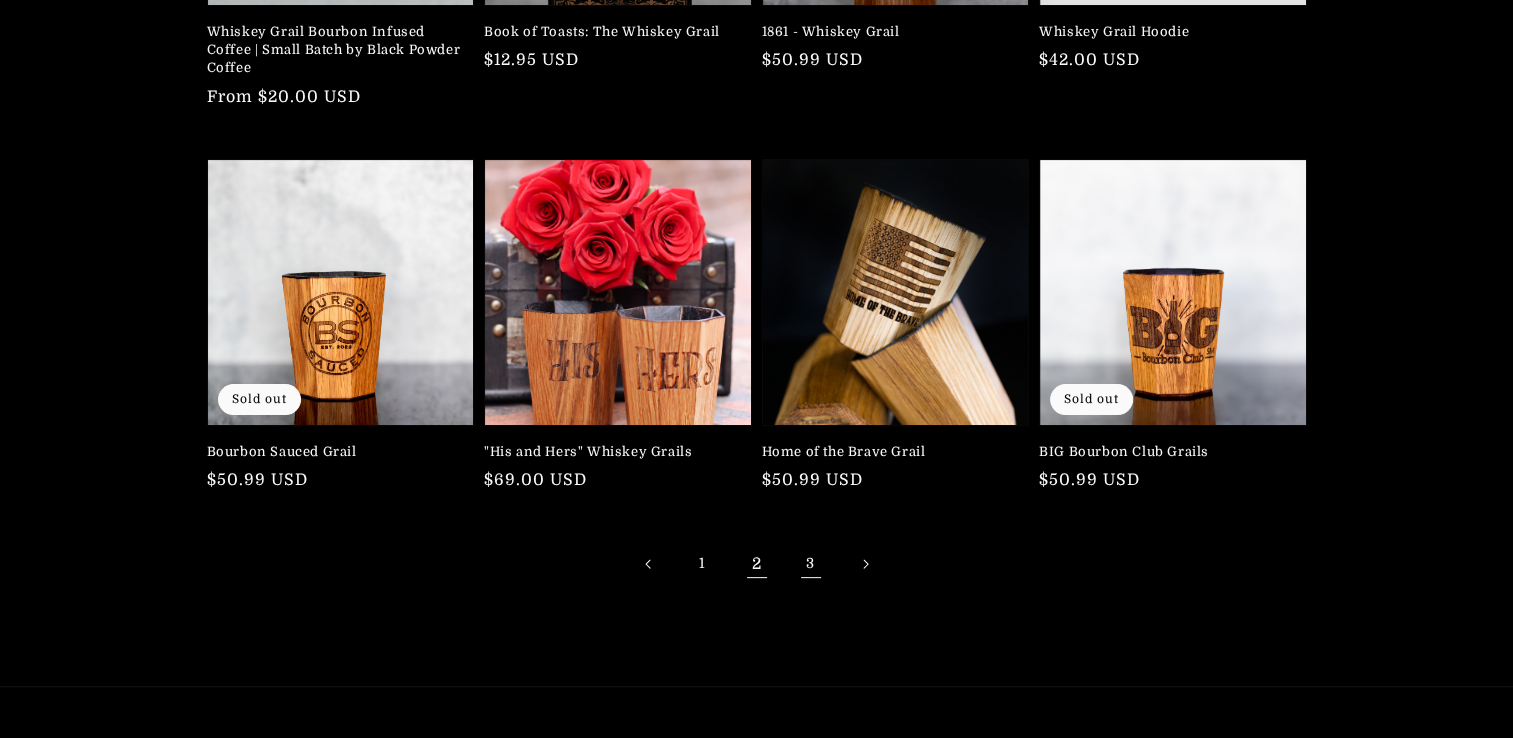 click on "3" at bounding box center [811, 564] 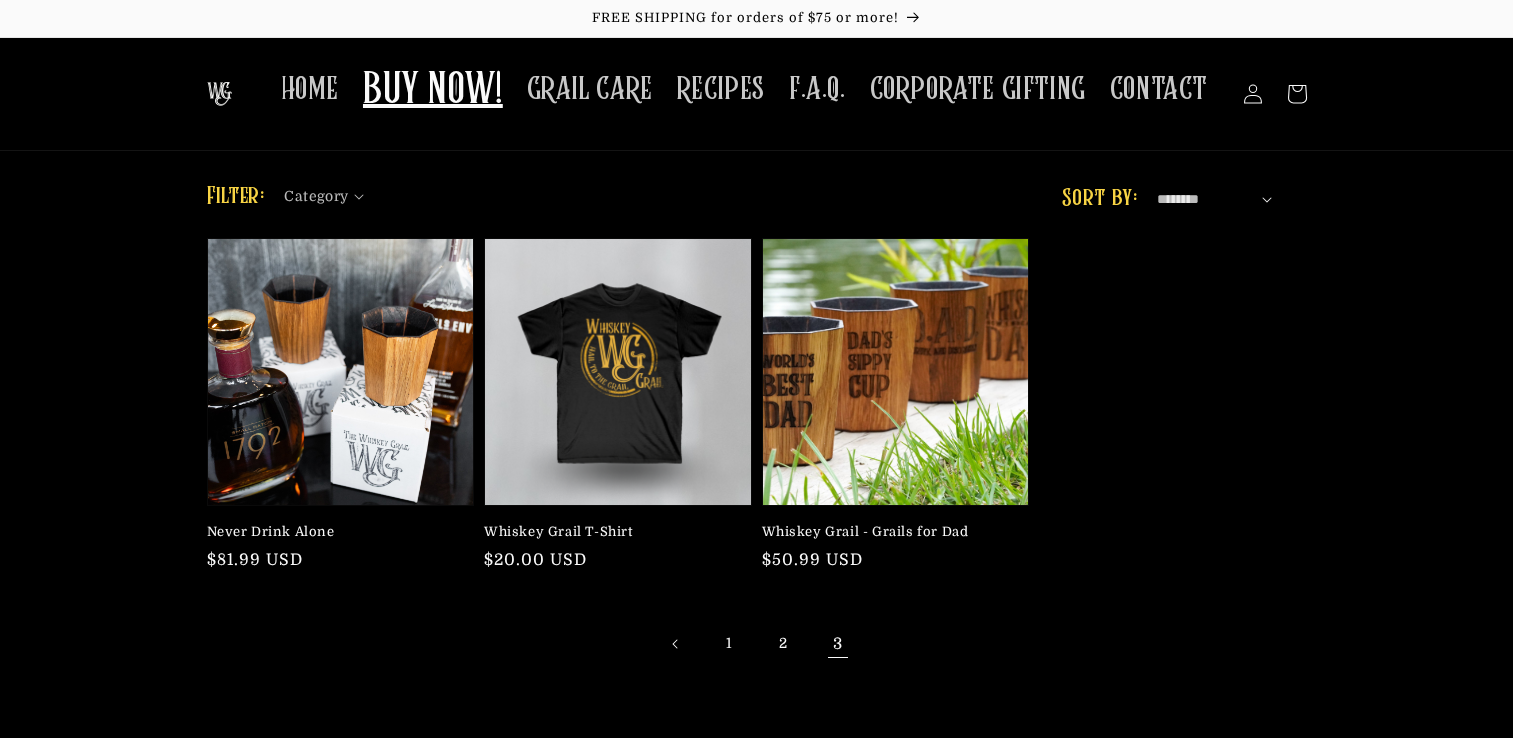 scroll, scrollTop: 0, scrollLeft: 0, axis: both 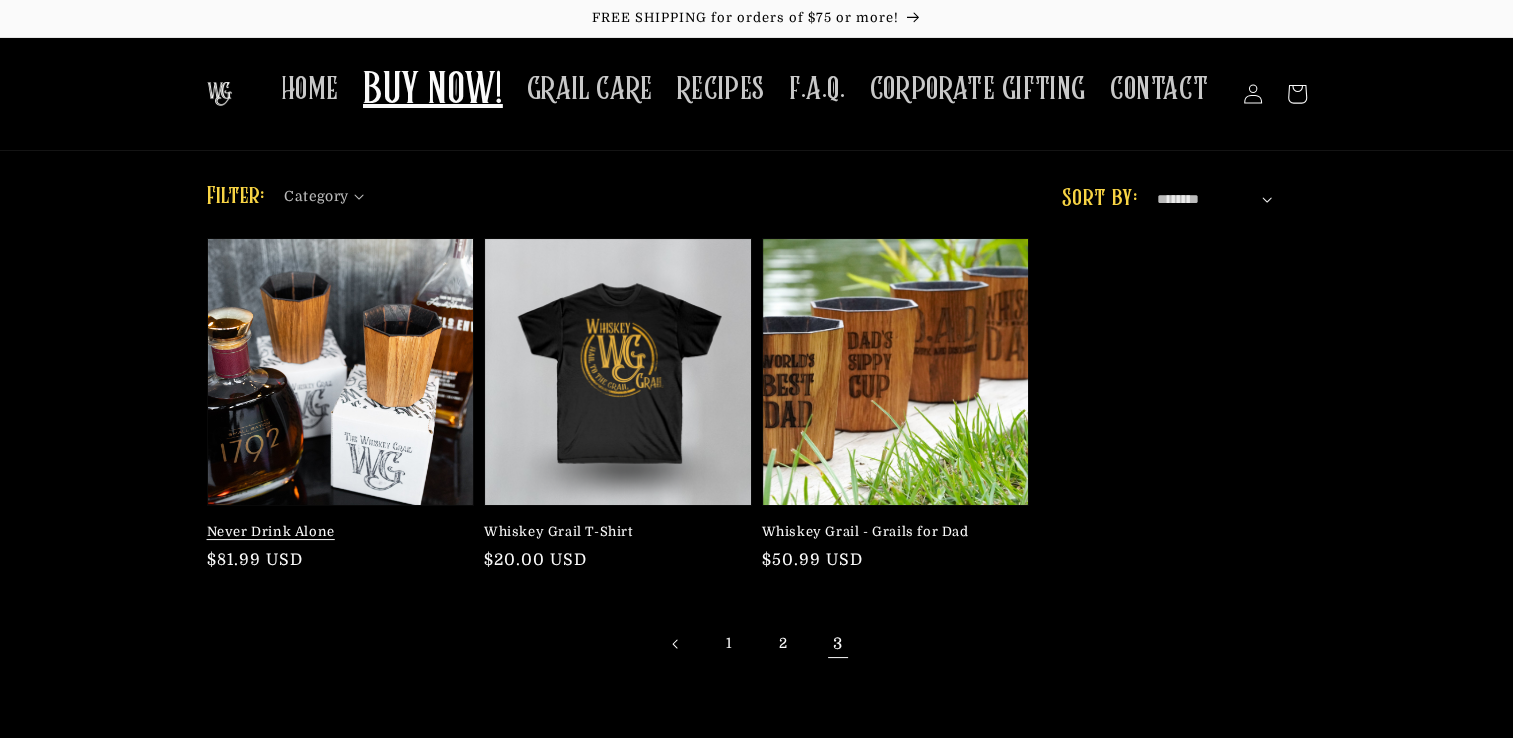 click on "Never Drink Alone" at bounding box center (335, 532) 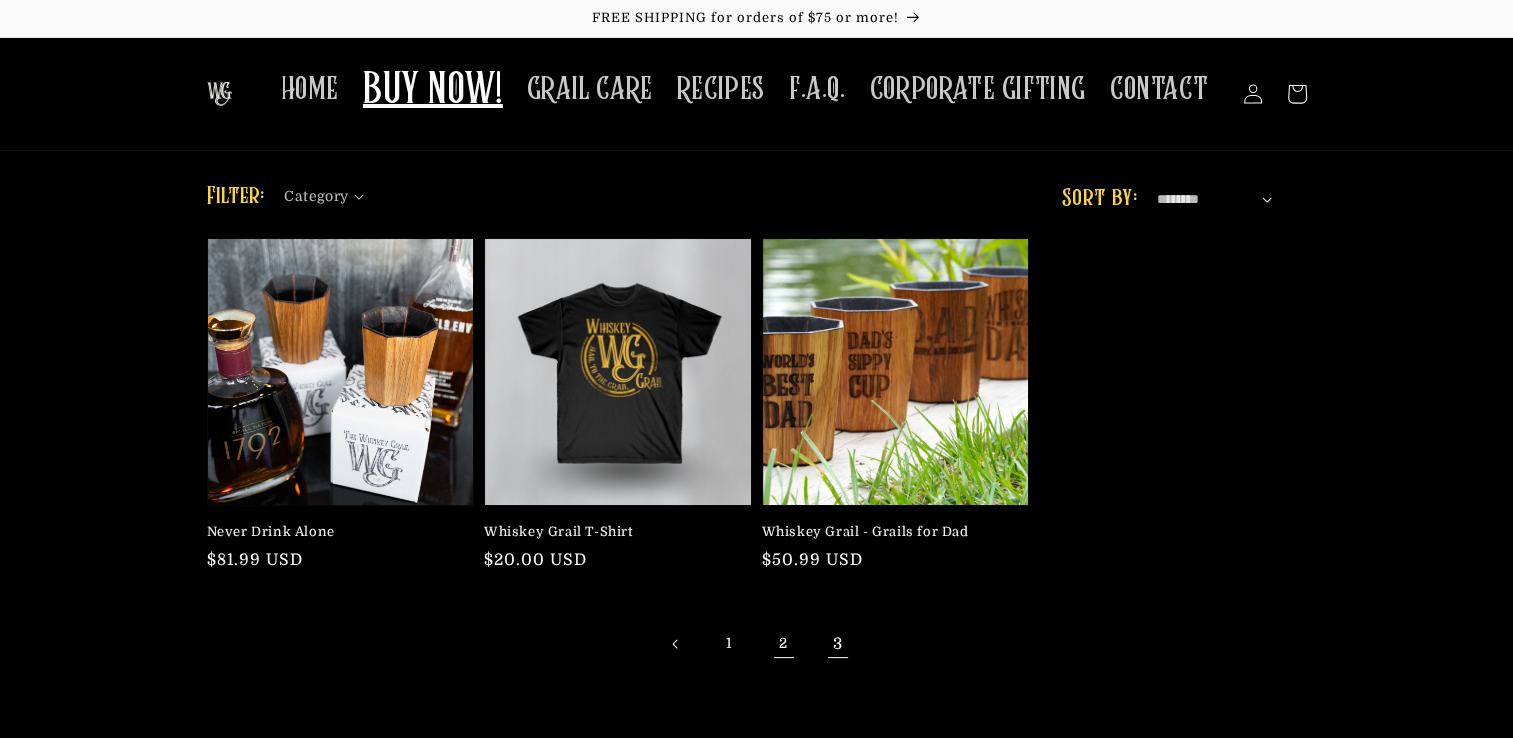 click on "2" at bounding box center (784, 644) 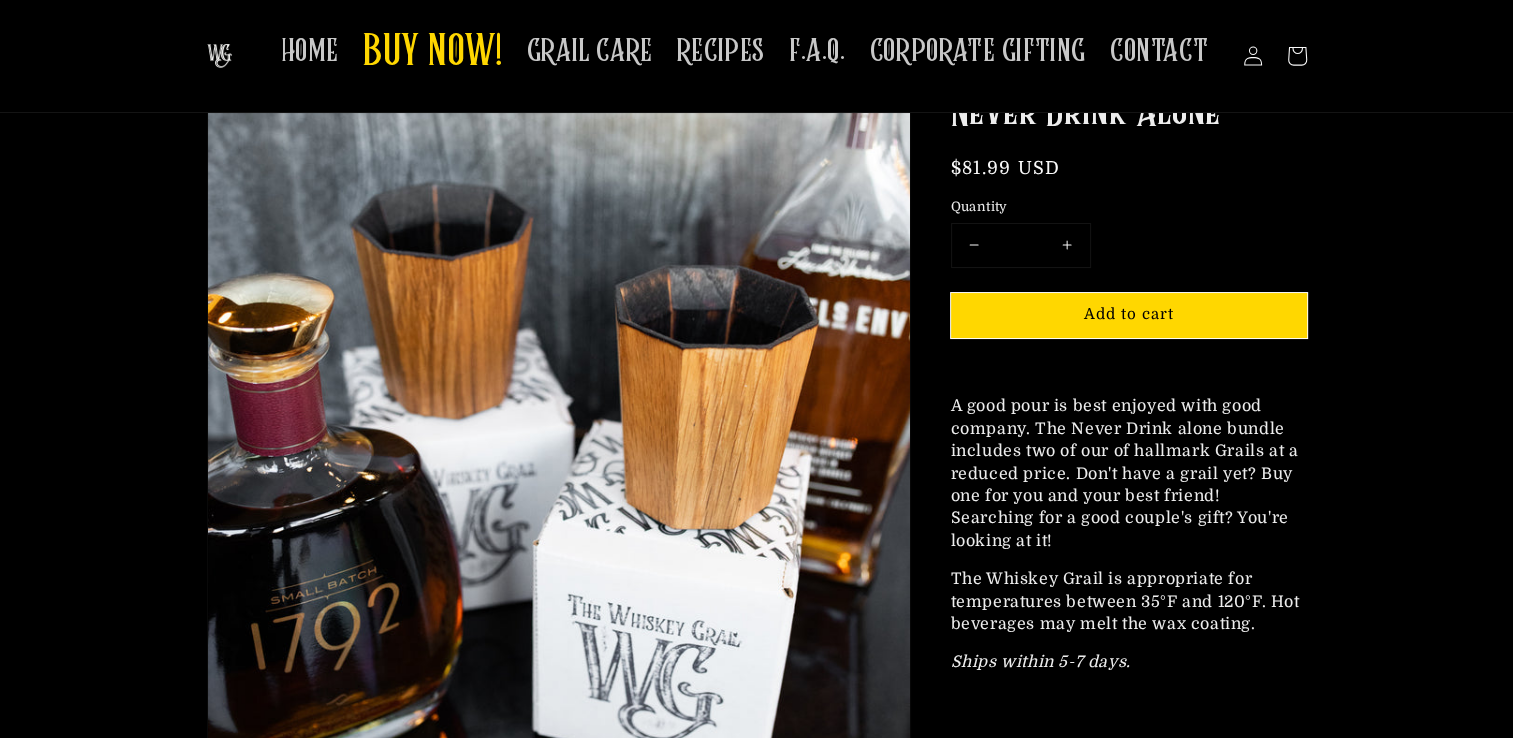 scroll, scrollTop: 100, scrollLeft: 0, axis: vertical 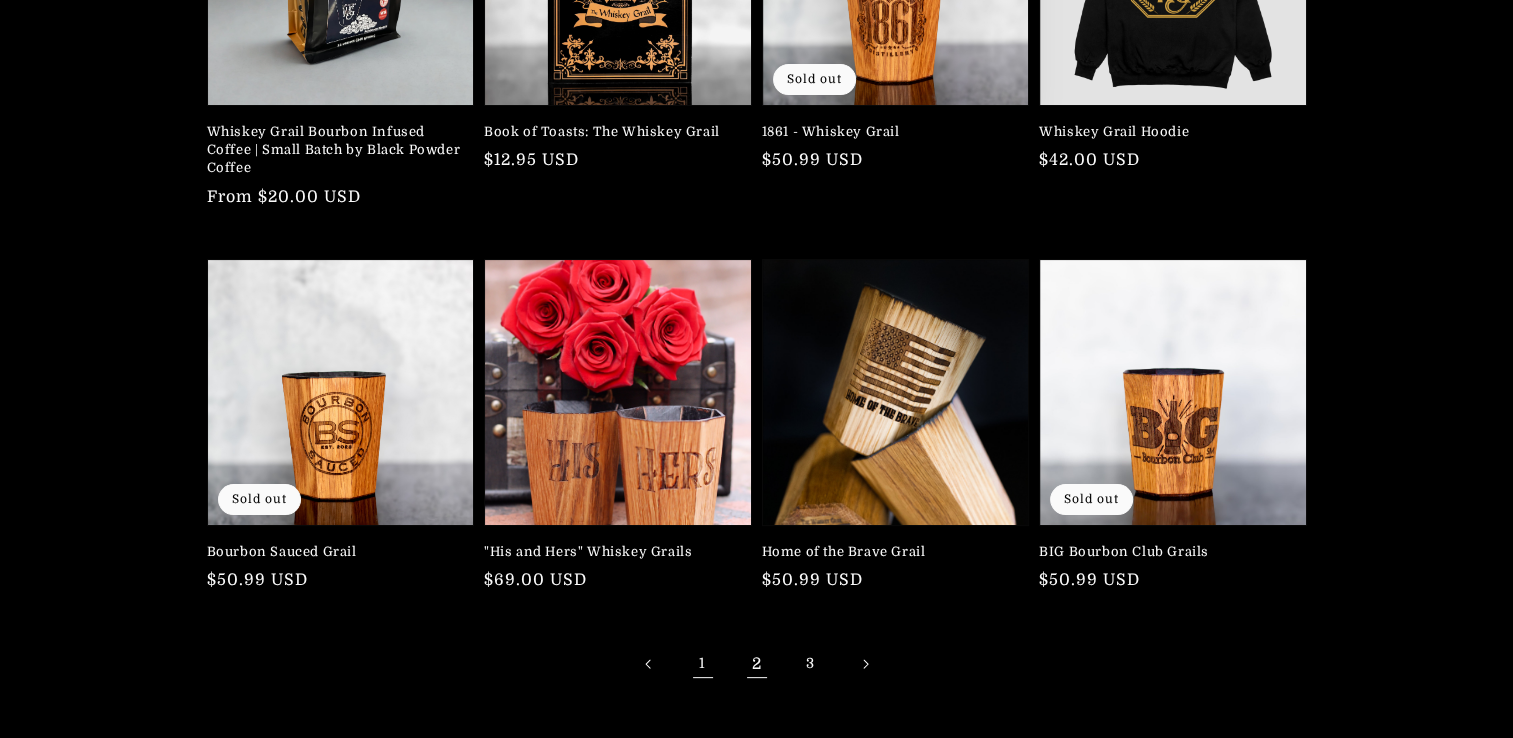 click on "1" at bounding box center (703, 664) 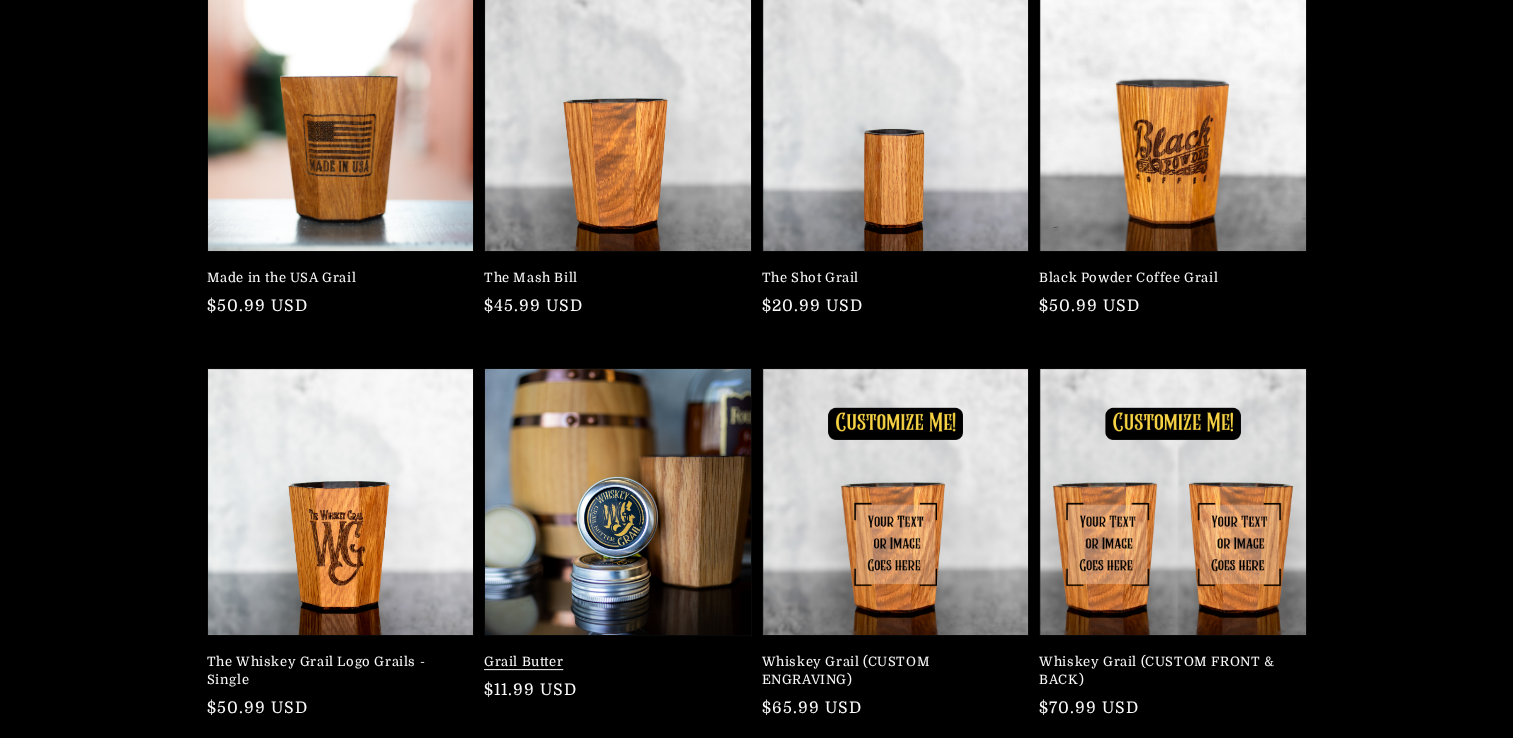 scroll, scrollTop: 400, scrollLeft: 0, axis: vertical 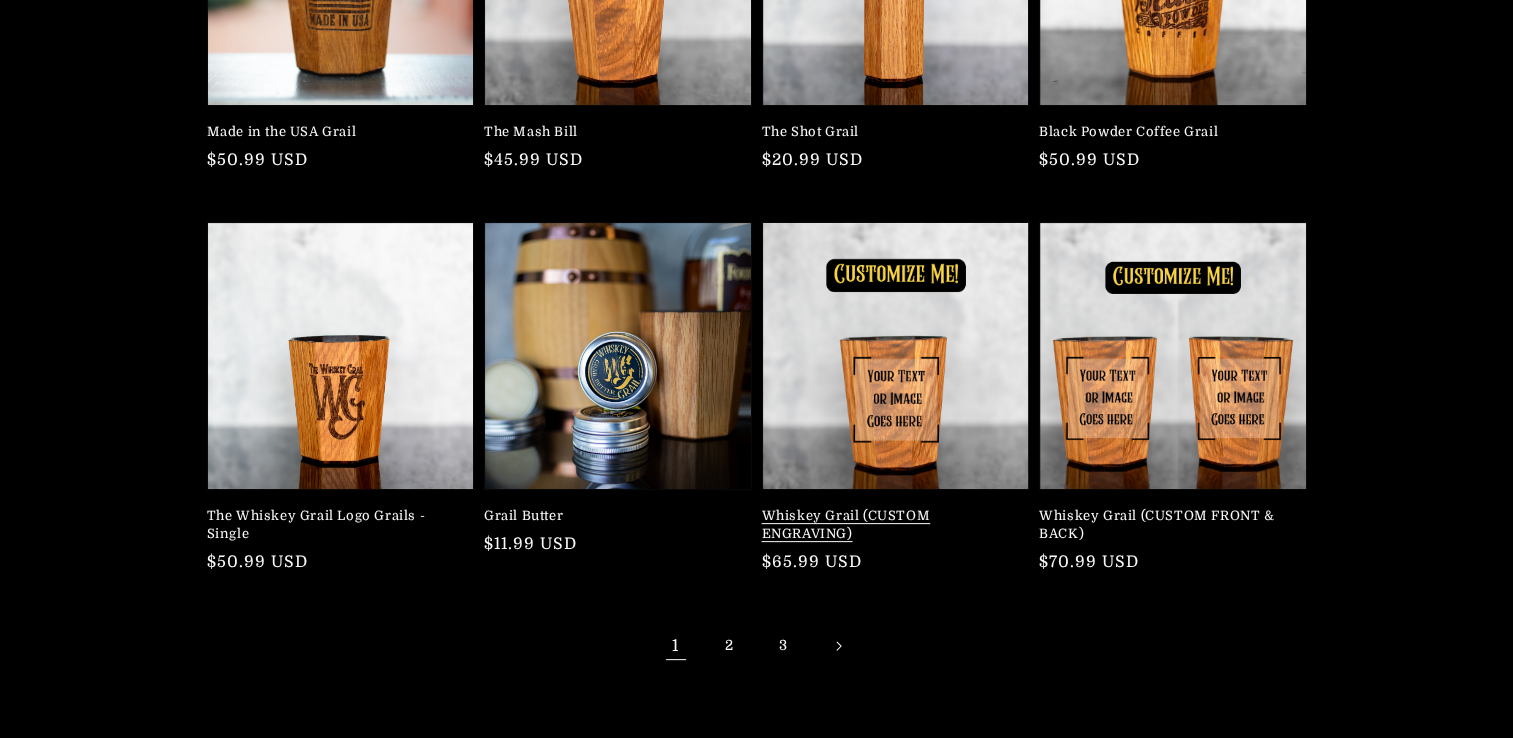 click on "Whiskey Grail (CUSTOM ENGRAVING)" at bounding box center (890, 525) 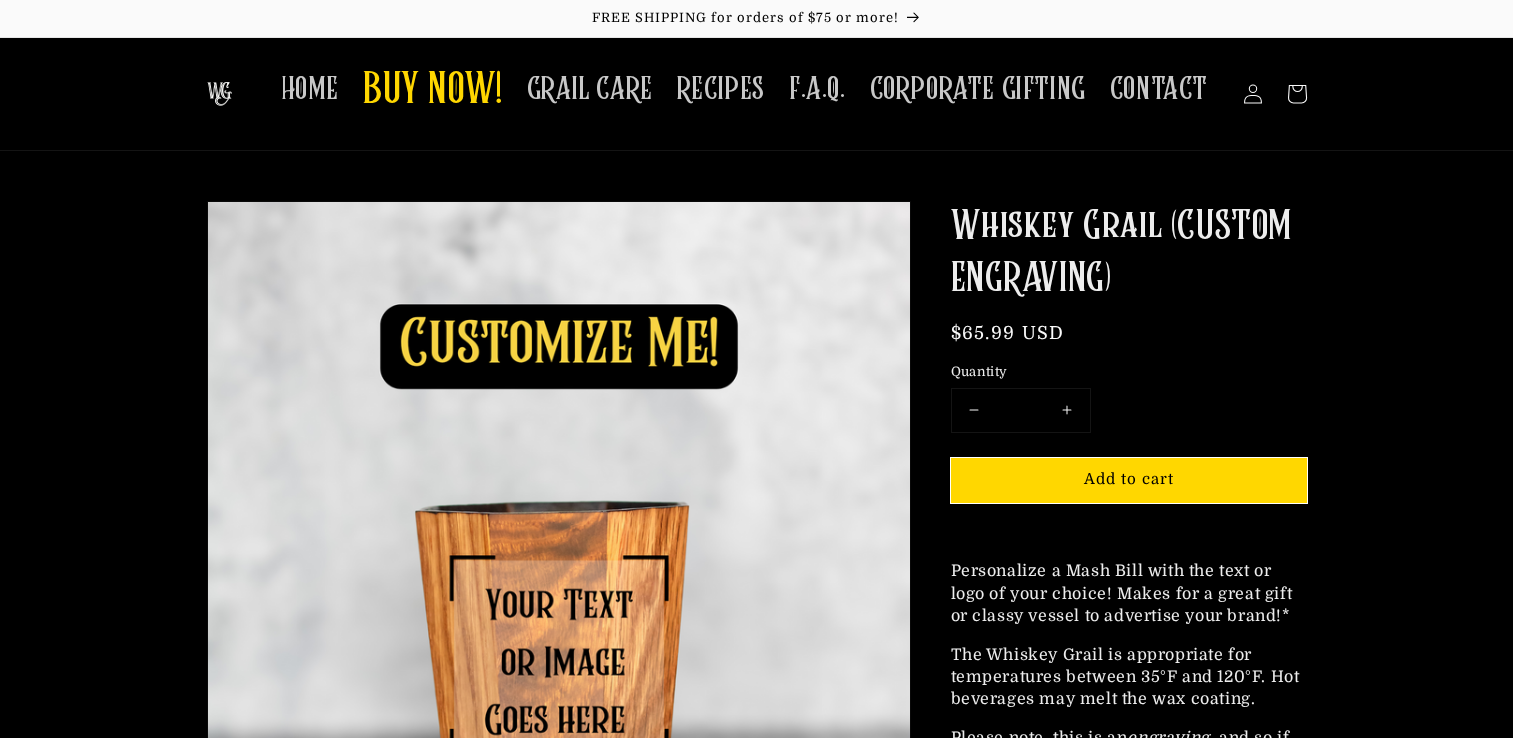 scroll, scrollTop: 0, scrollLeft: 0, axis: both 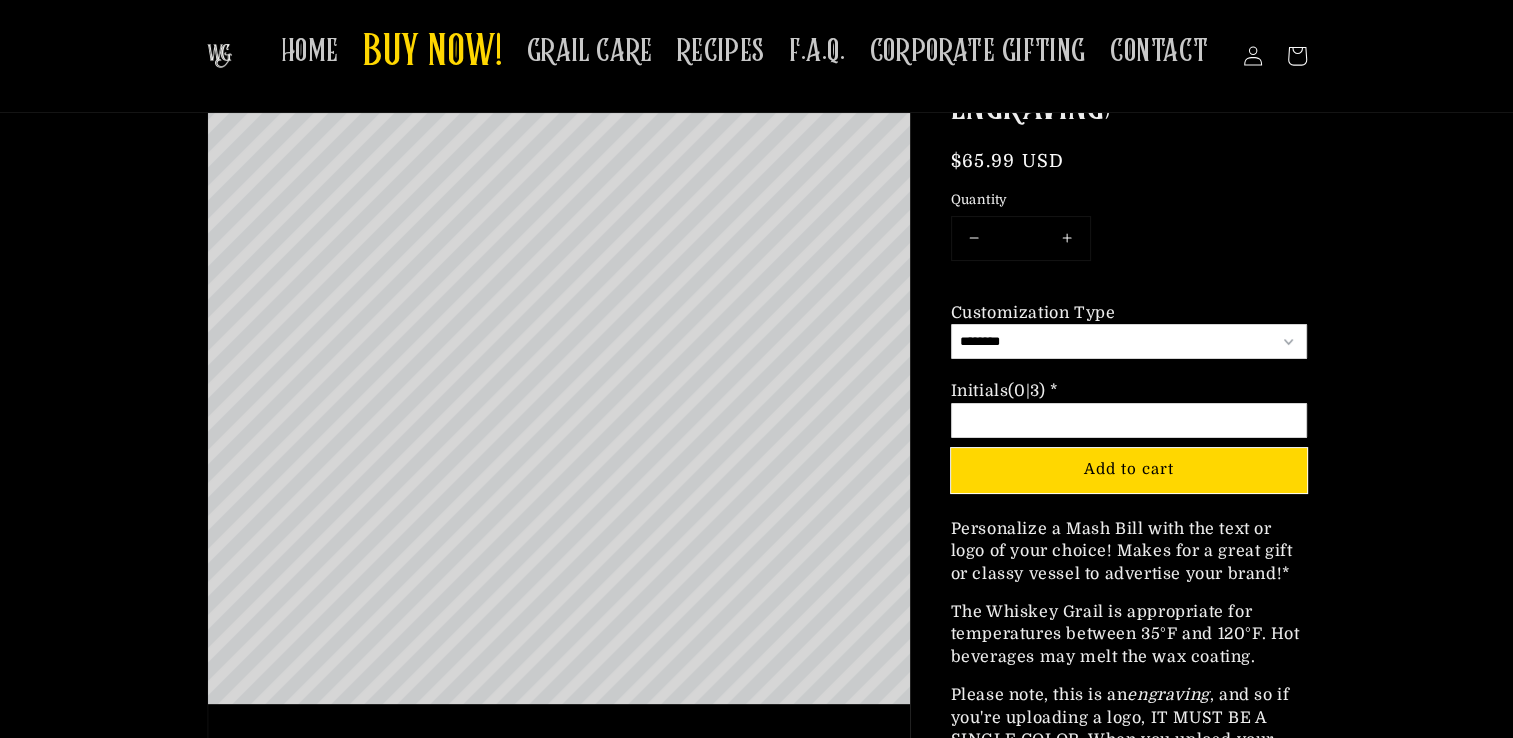 click on "**********" at bounding box center [1129, 342] 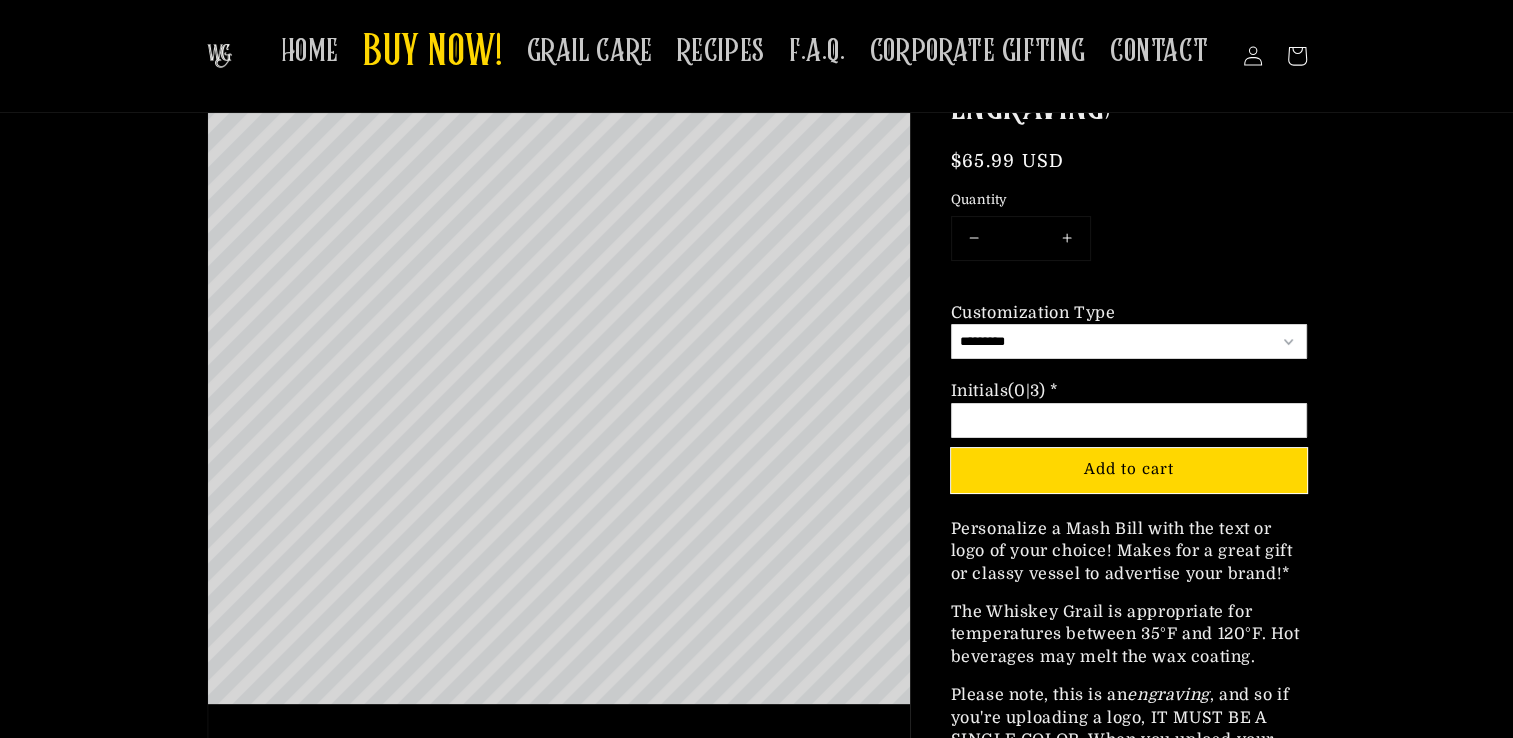 click on "**********" at bounding box center [1129, 342] 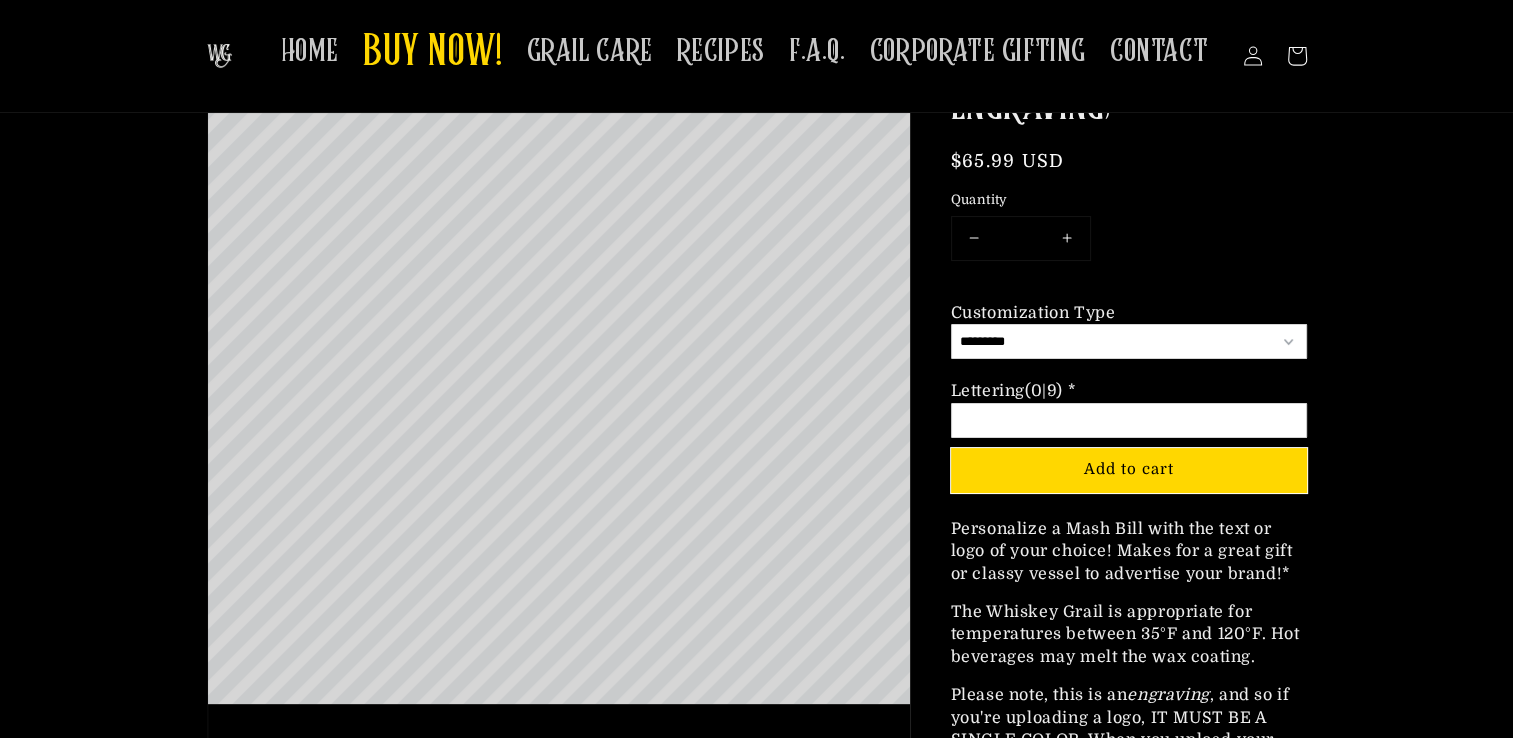 click on "**********" at bounding box center [1129, 342] 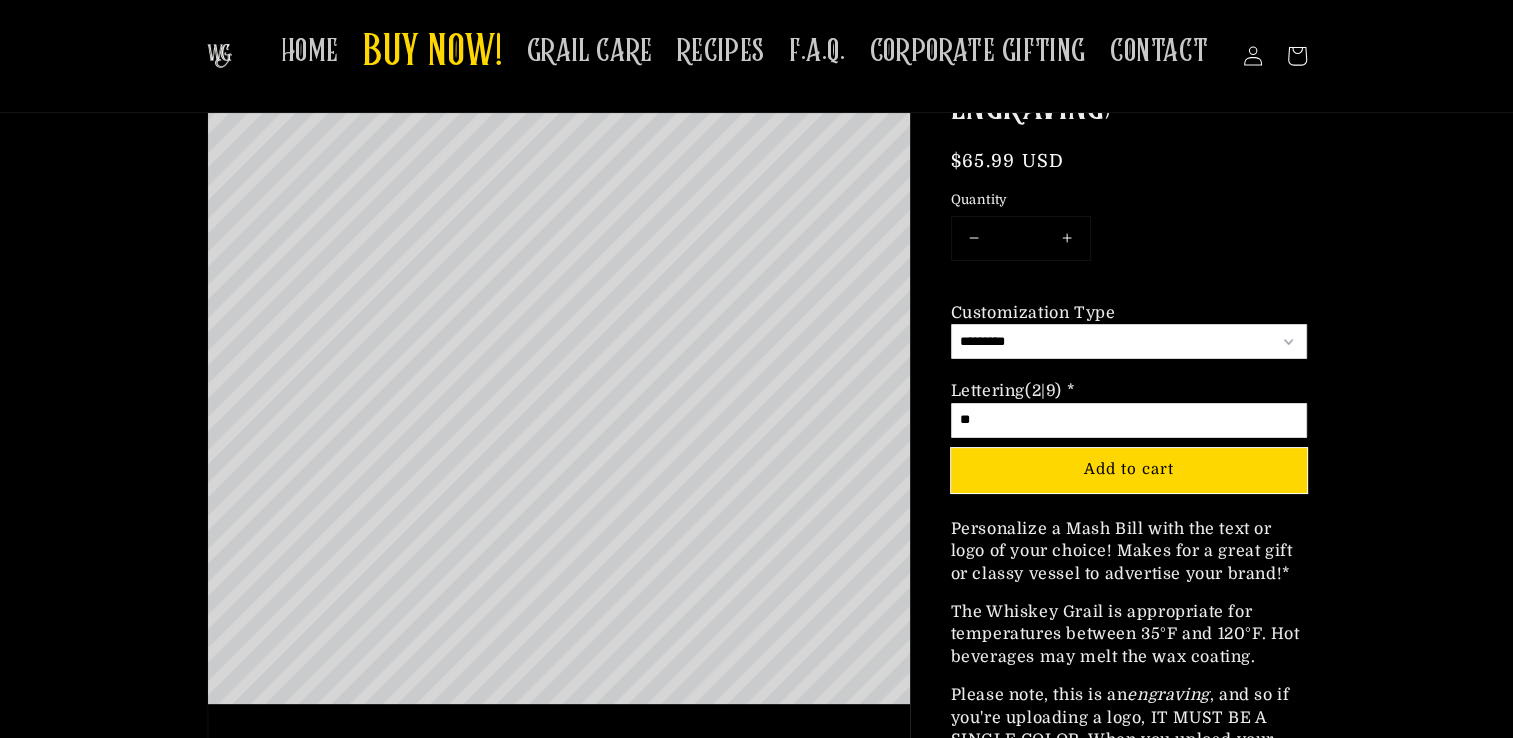 type on "*" 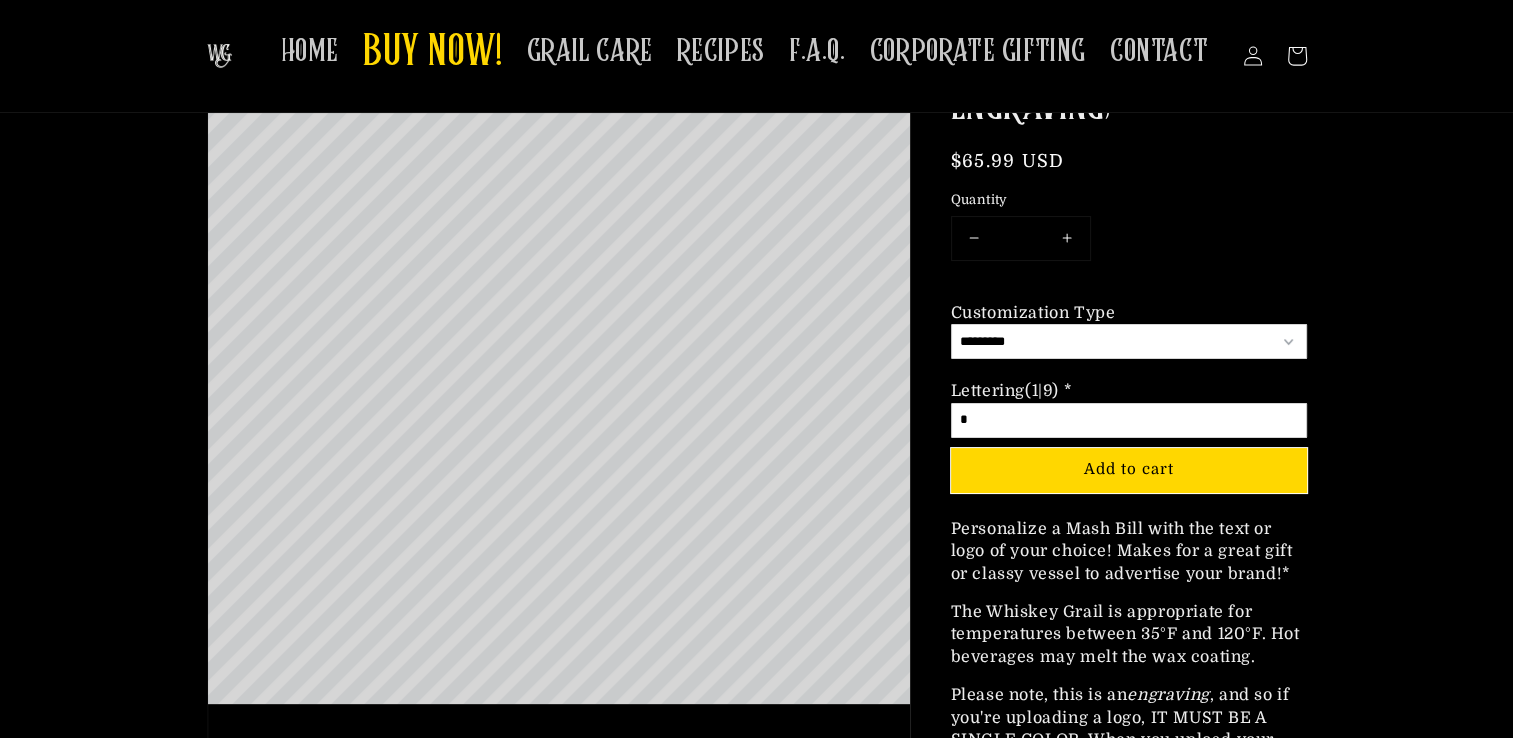 type 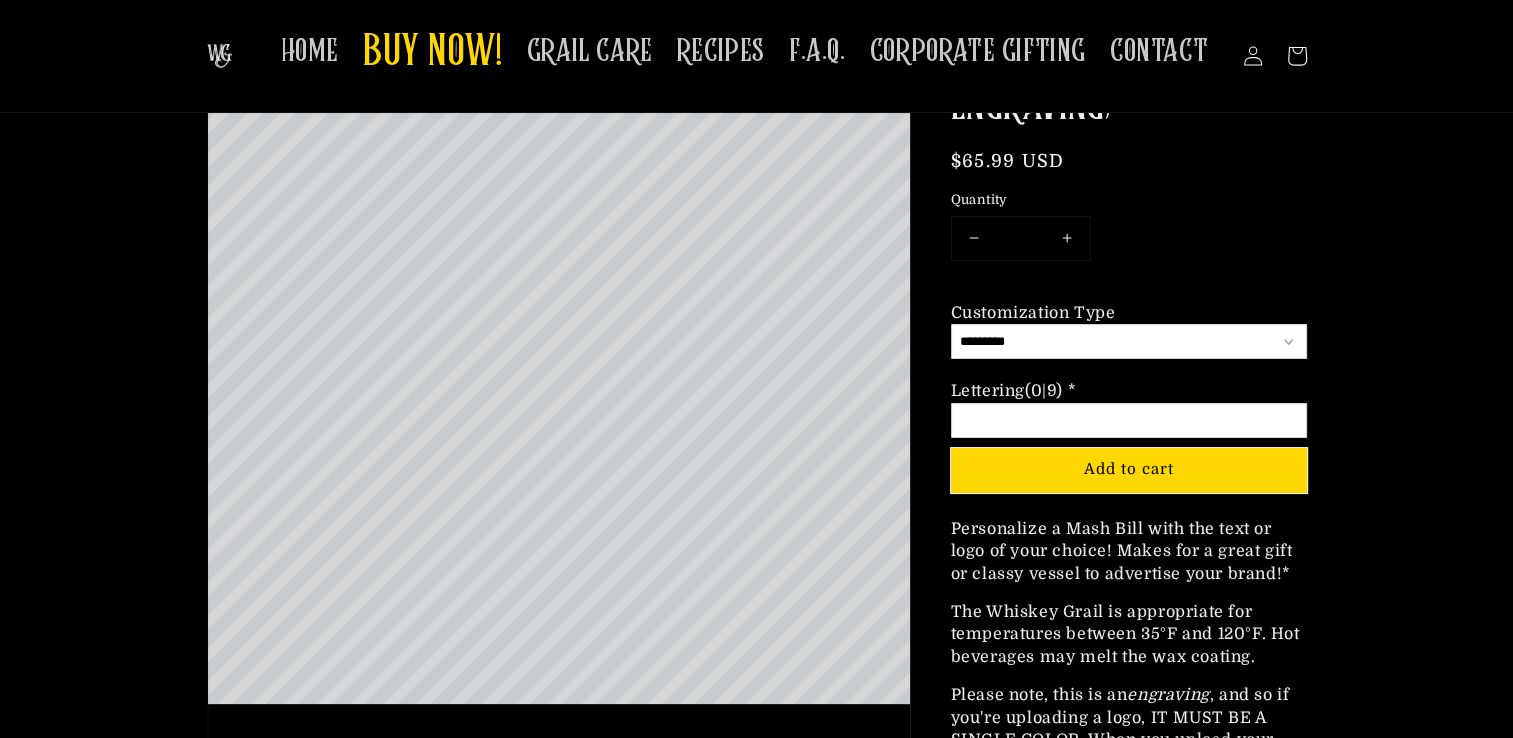 click on "**********" at bounding box center [1129, 342] 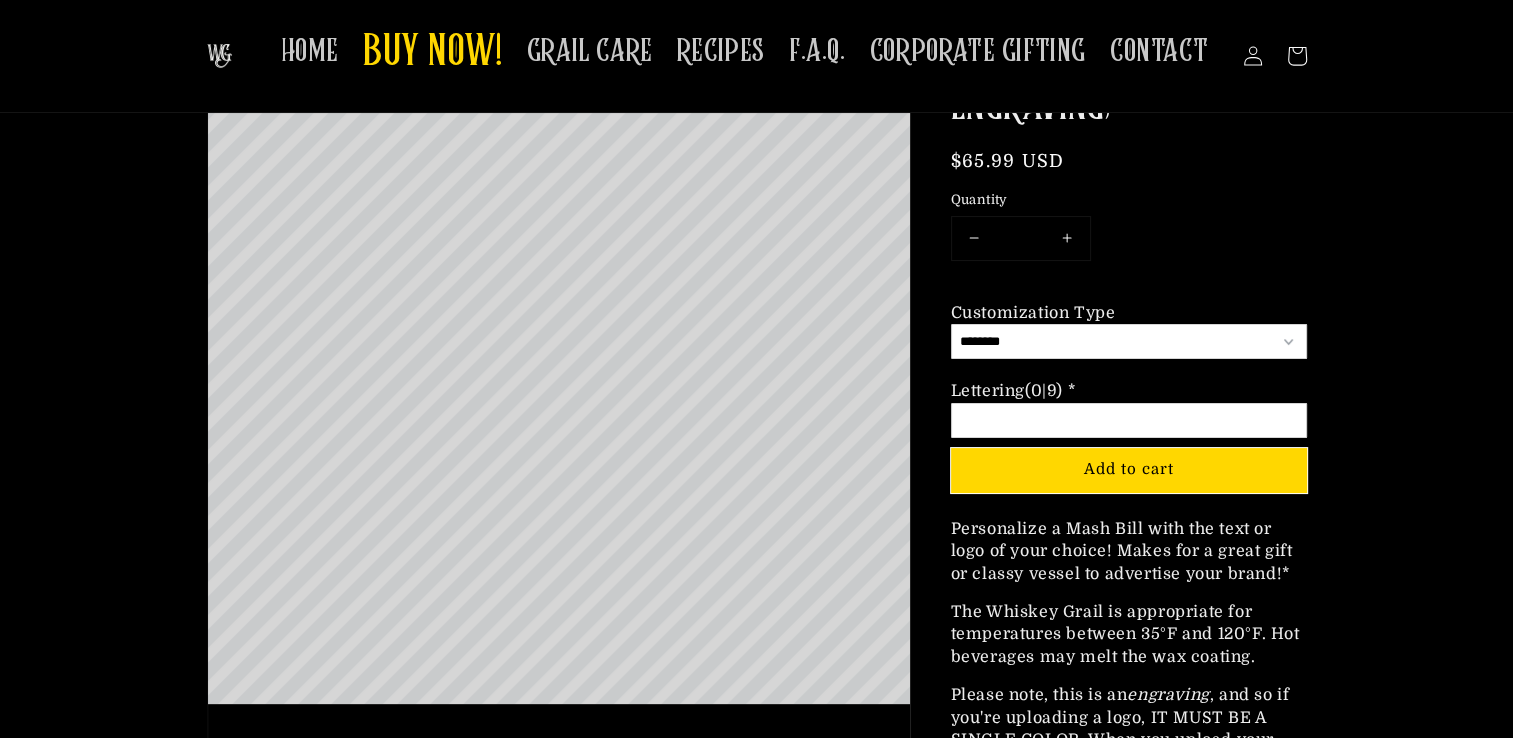 click on "**********" at bounding box center (1129, 342) 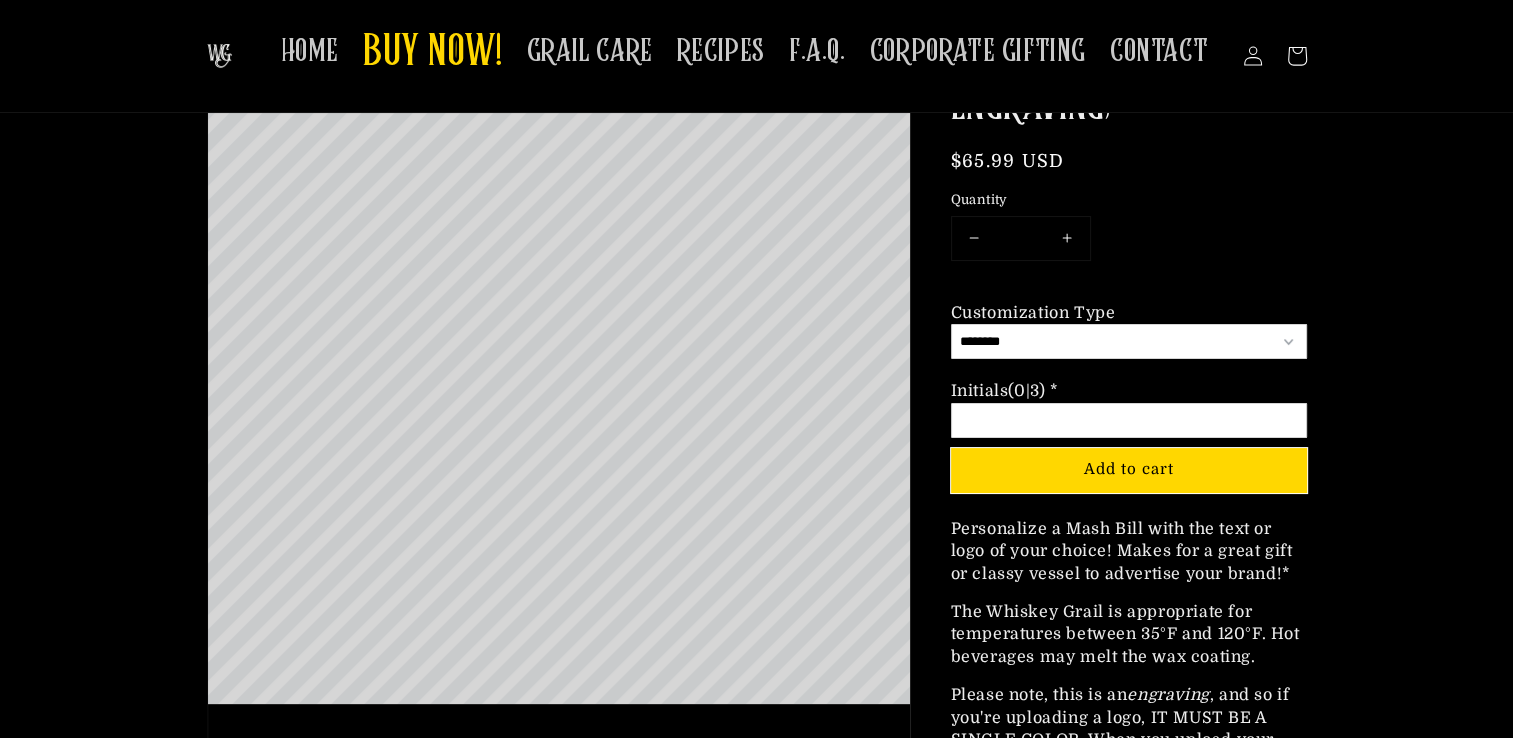 click on "Option 2 of 2
Initials
(0|3)
*
Required" at bounding box center (1129, 420) 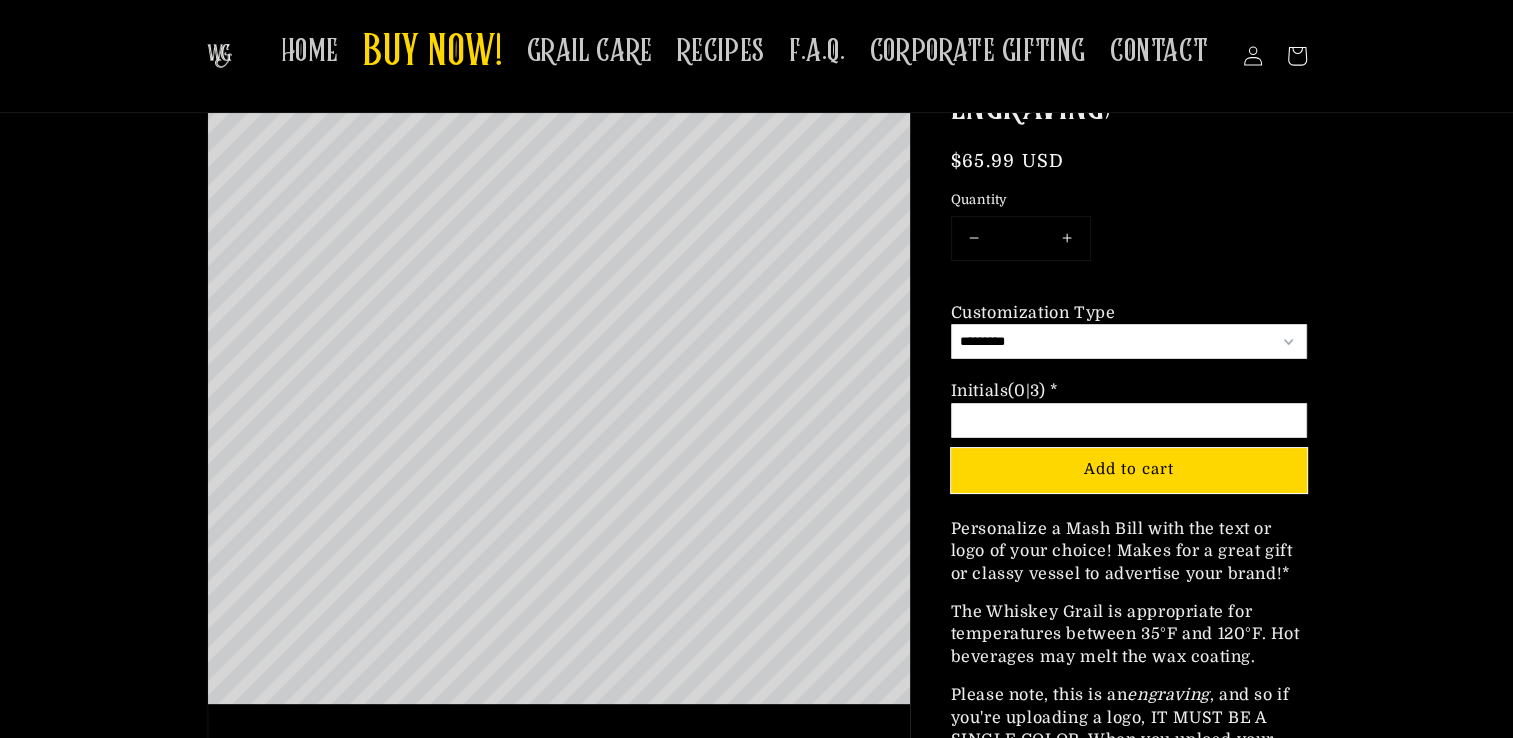 click on "**********" at bounding box center (1129, 342) 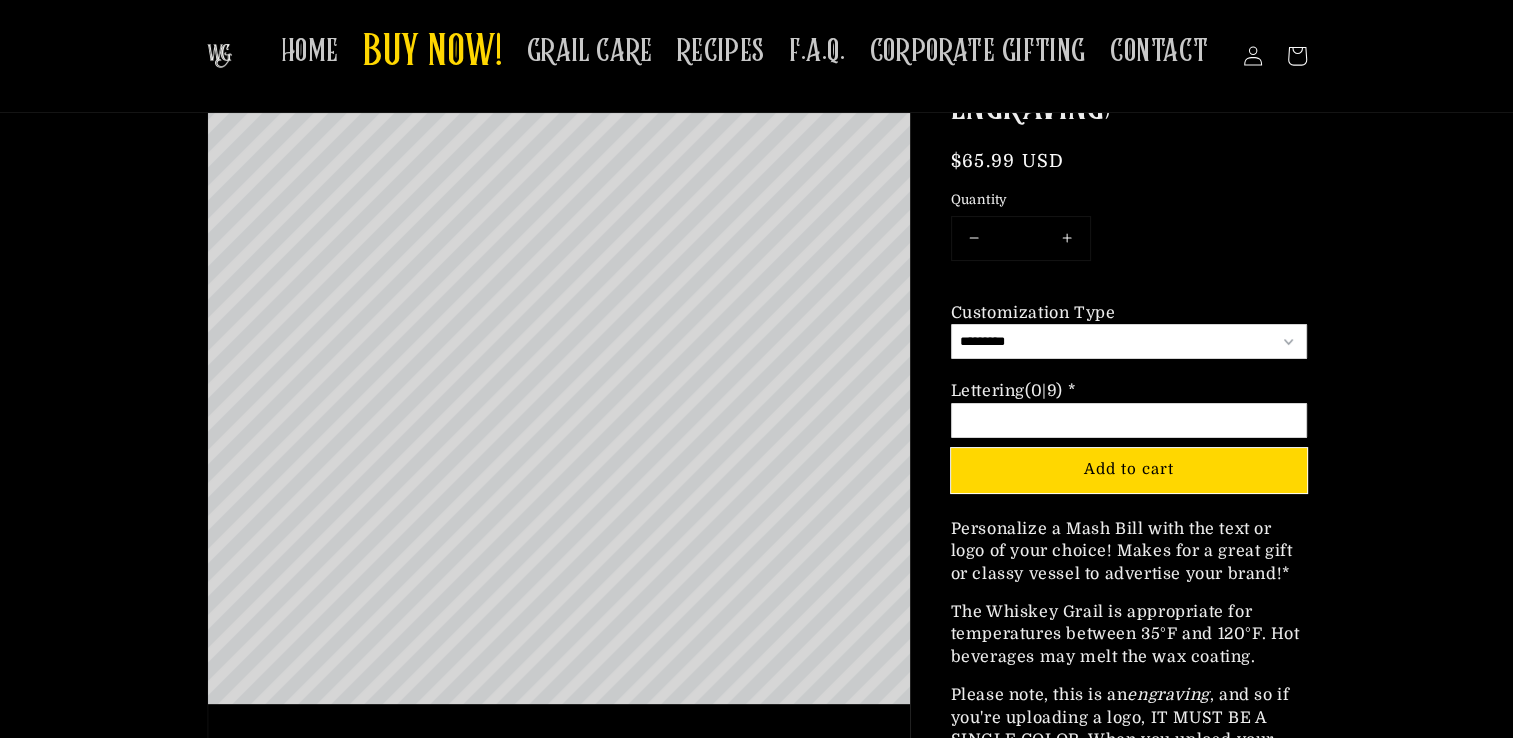 click on "Option 2 of 2
Lettering
(0|9)
*
Required" at bounding box center [1129, 420] 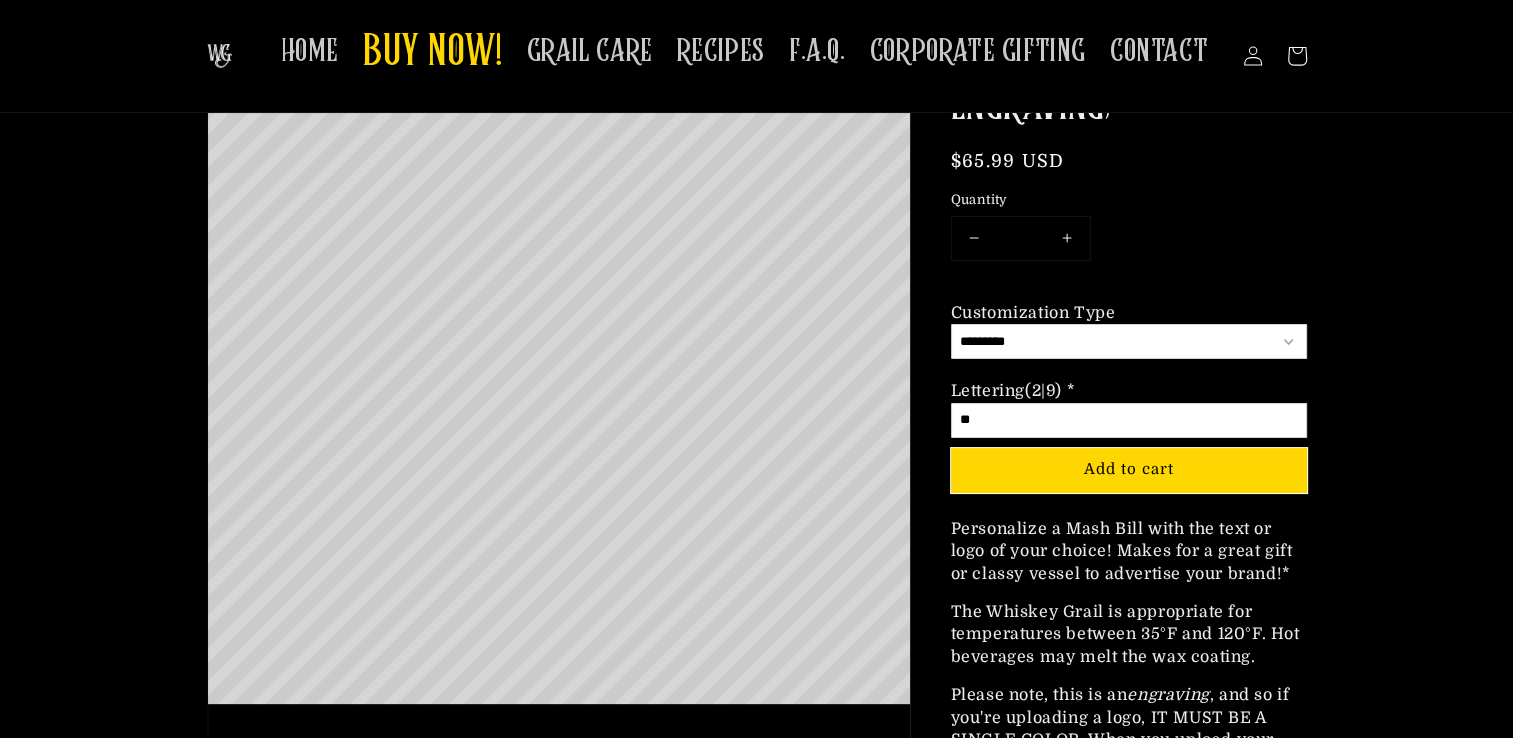 type on "*" 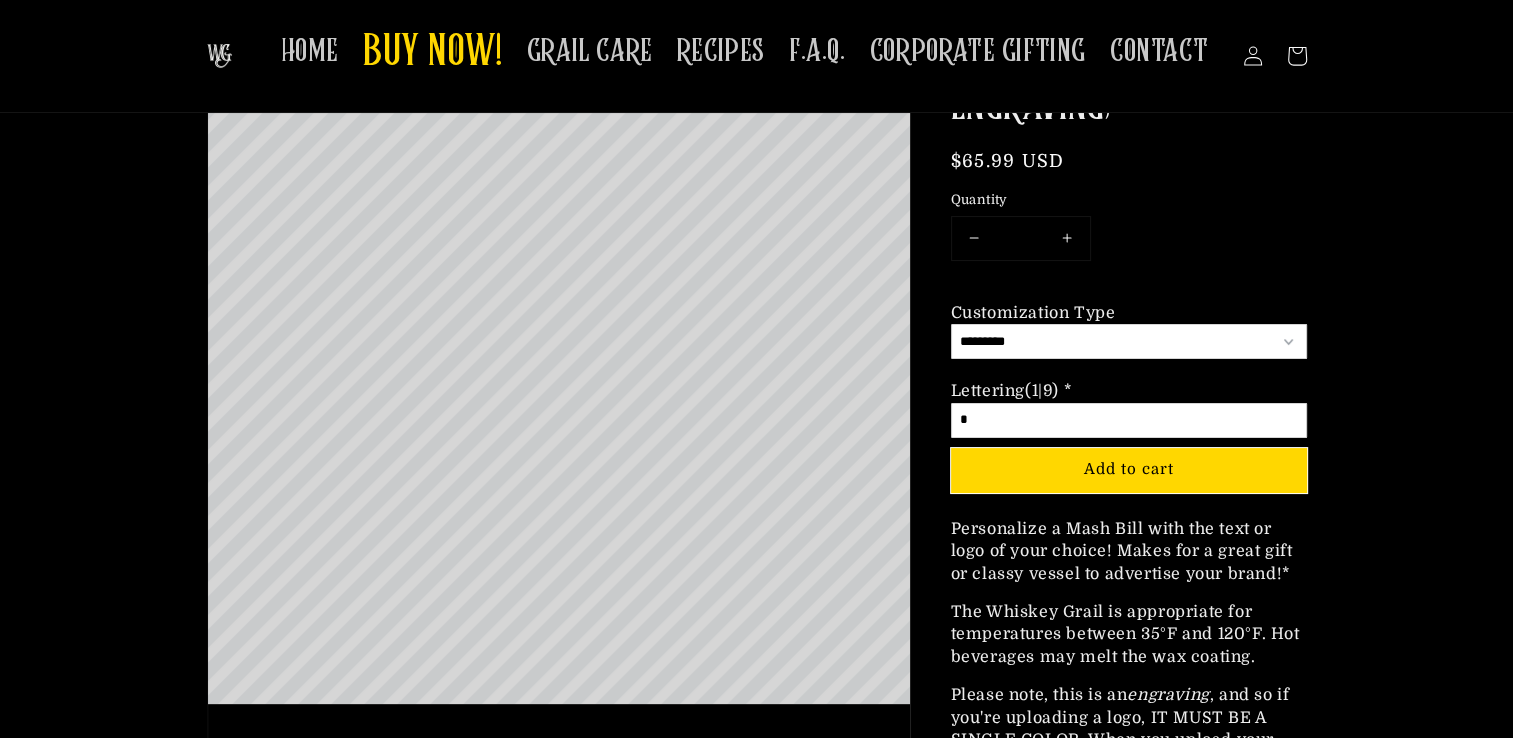type 